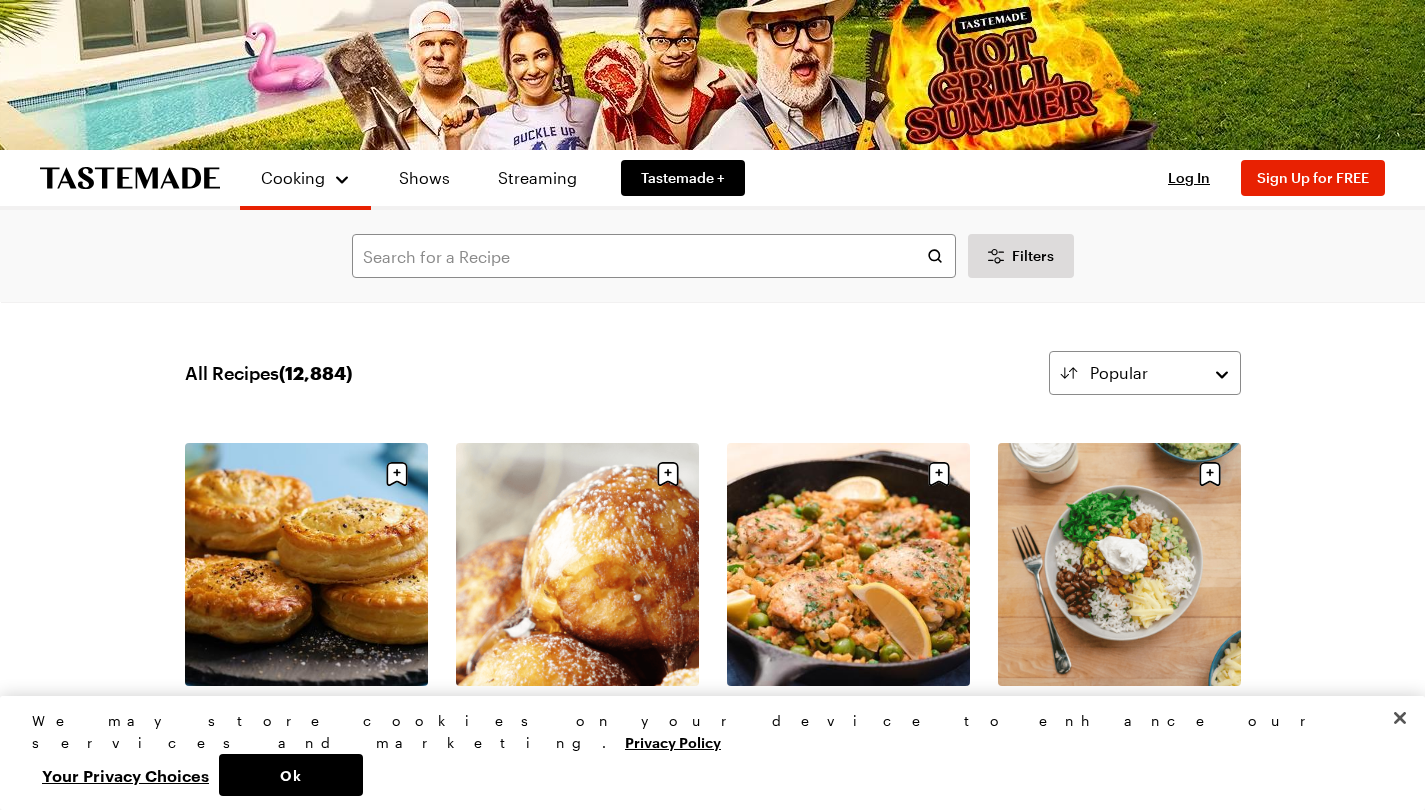 scroll, scrollTop: 1037, scrollLeft: 0, axis: vertical 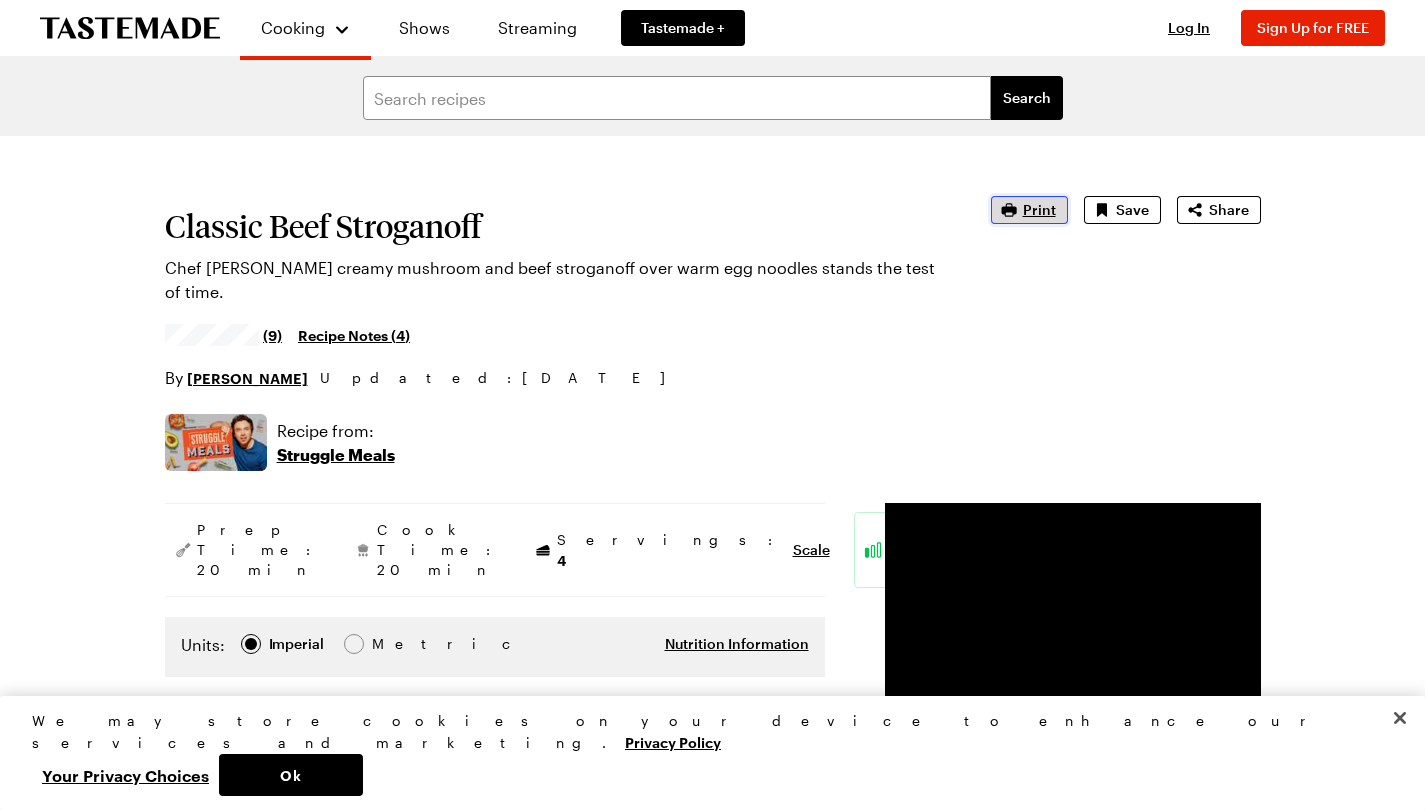 click on "Print" at bounding box center [1029, 210] 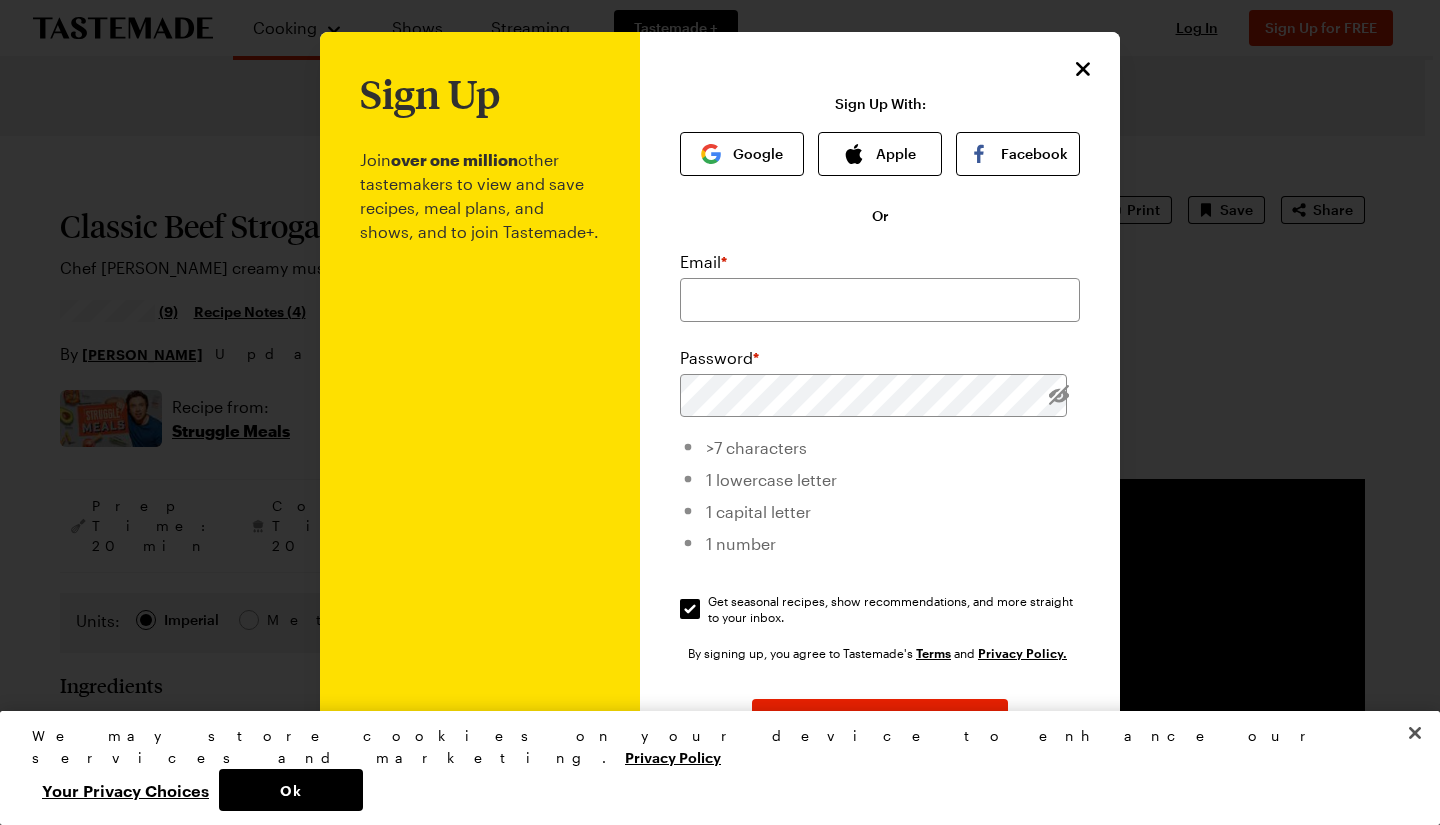 click on "Sign Up With: Google Apple Facebook" at bounding box center (880, 136) 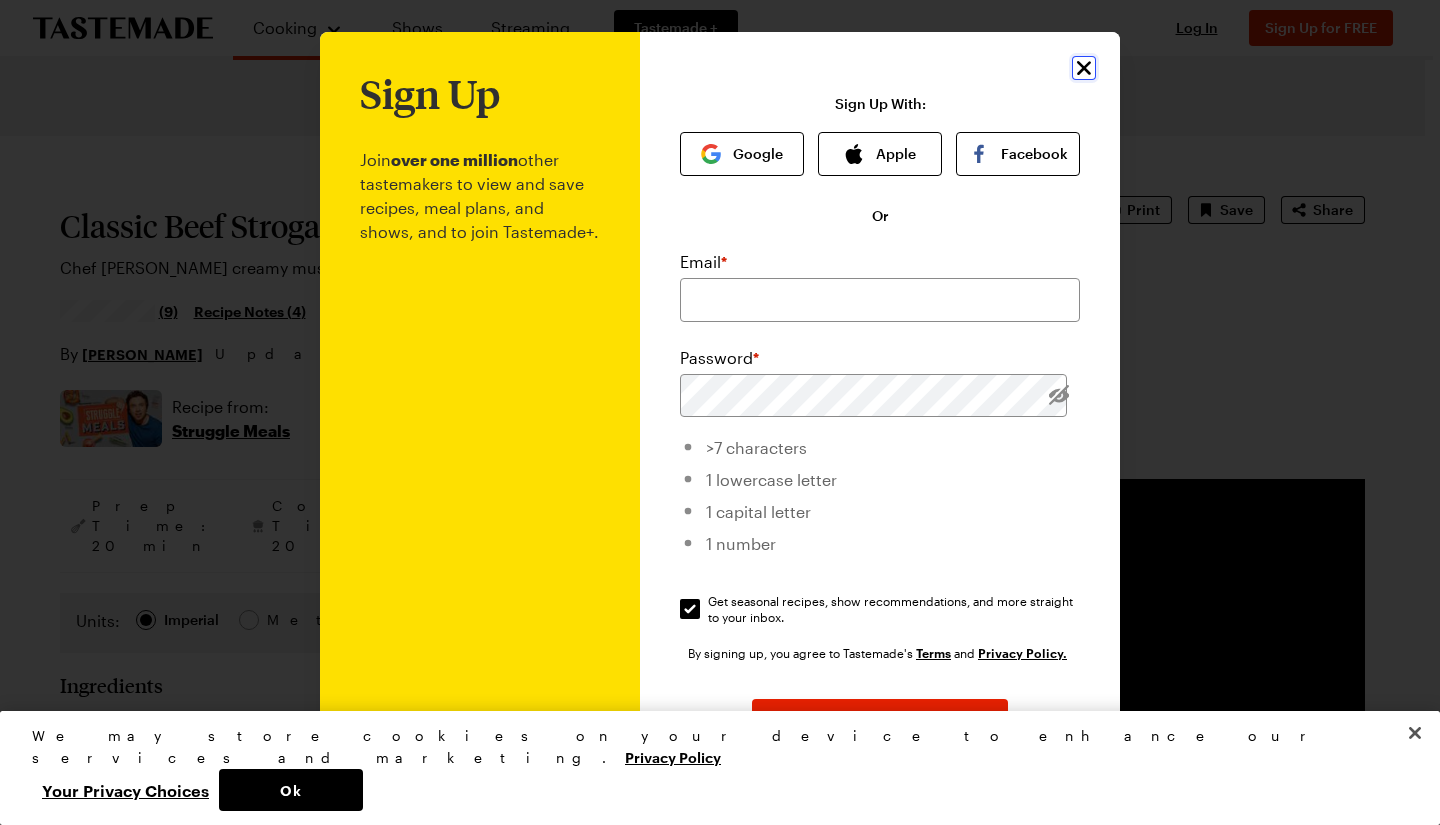 click 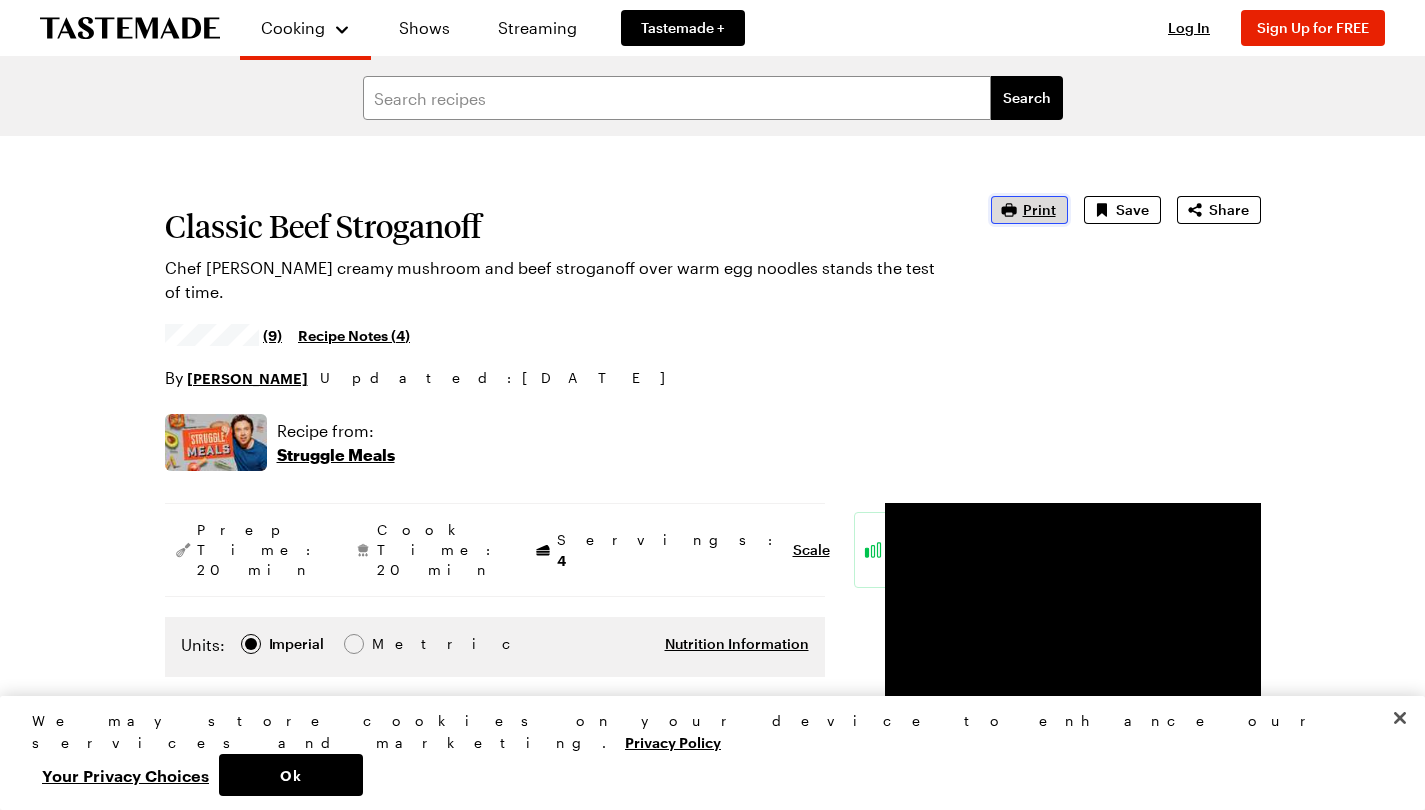 click on "Print" at bounding box center (1039, 210) 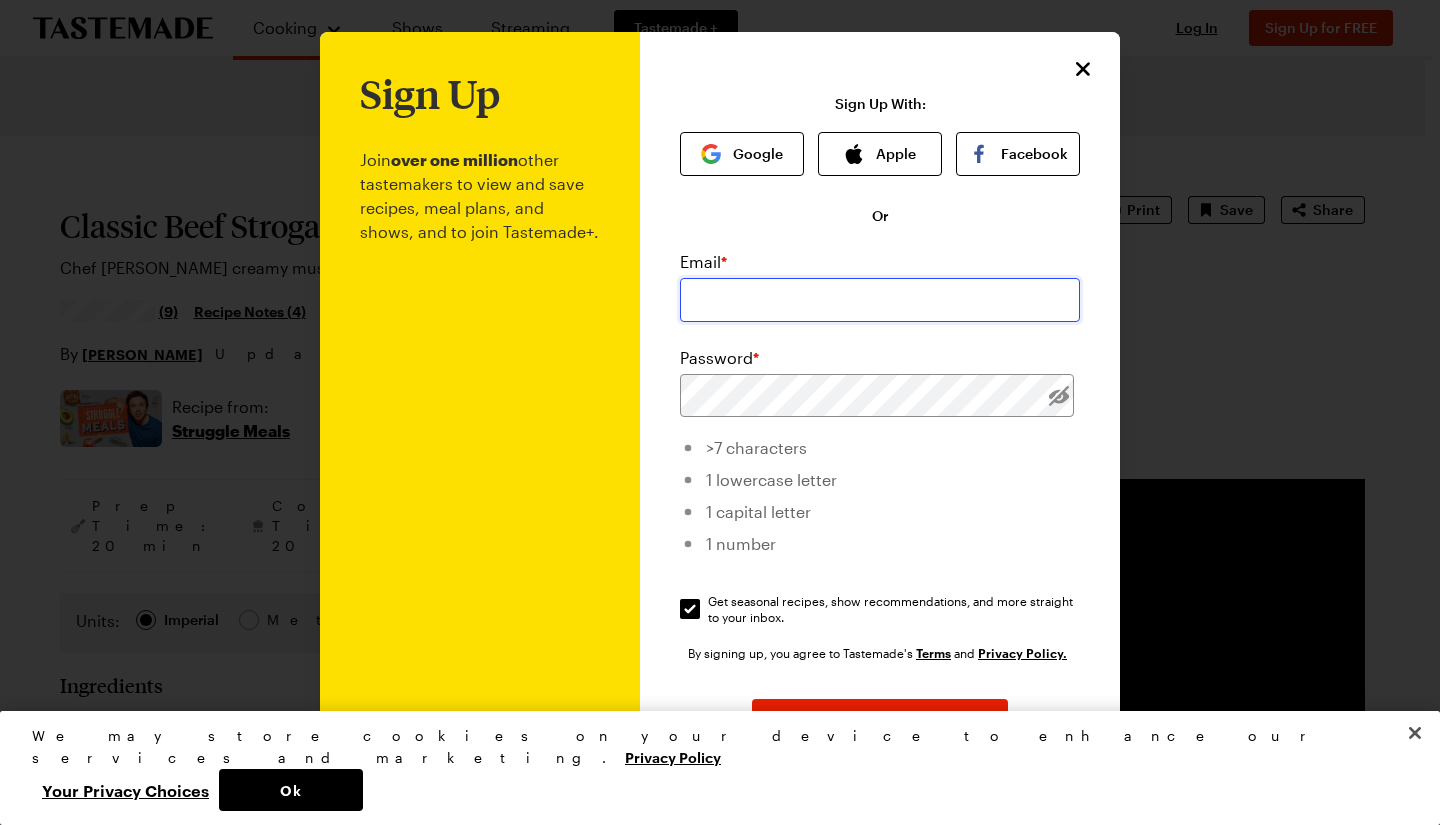 click at bounding box center [880, 300] 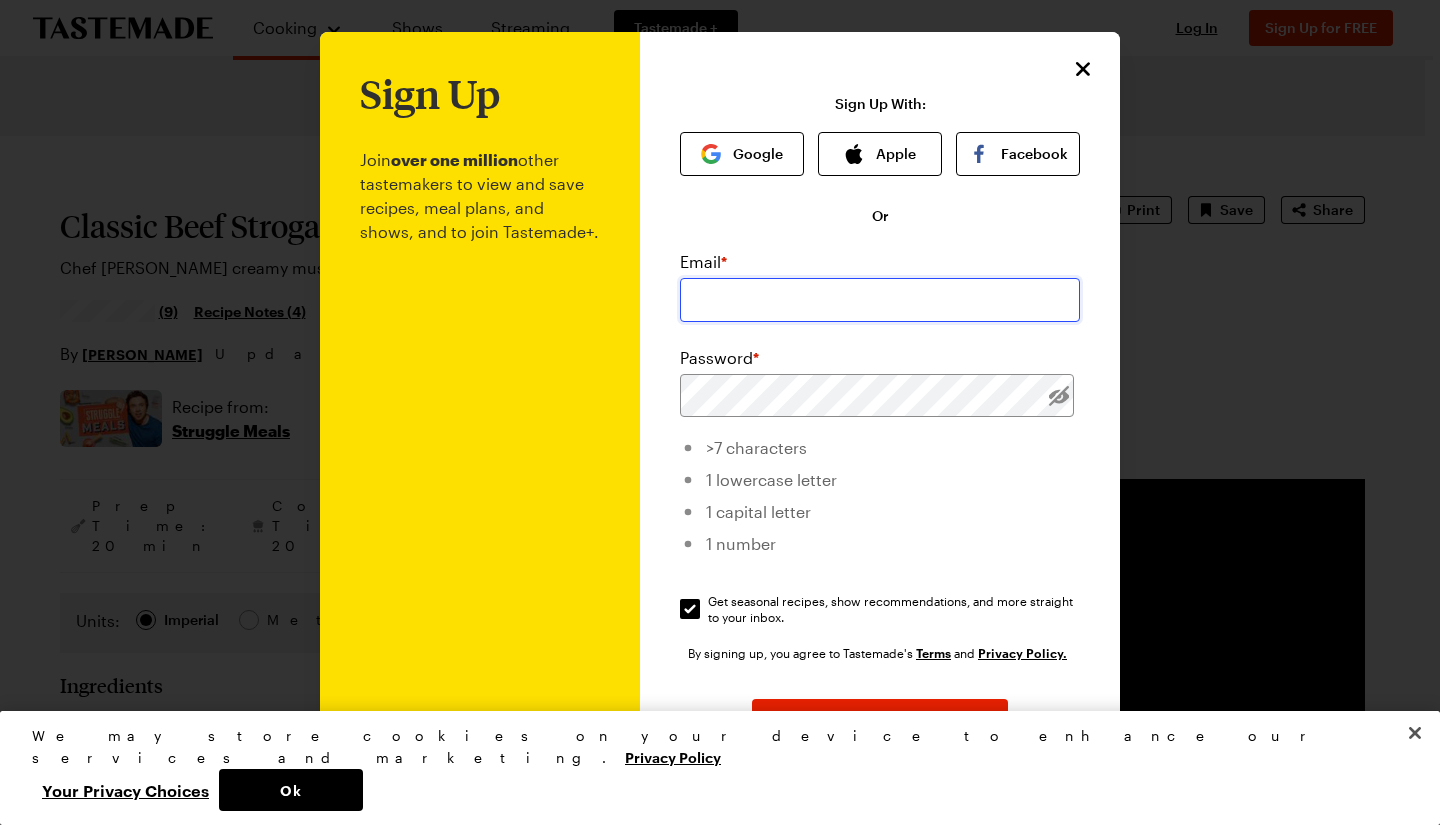 type on "[EMAIL_ADDRESS][DOMAIN_NAME]" 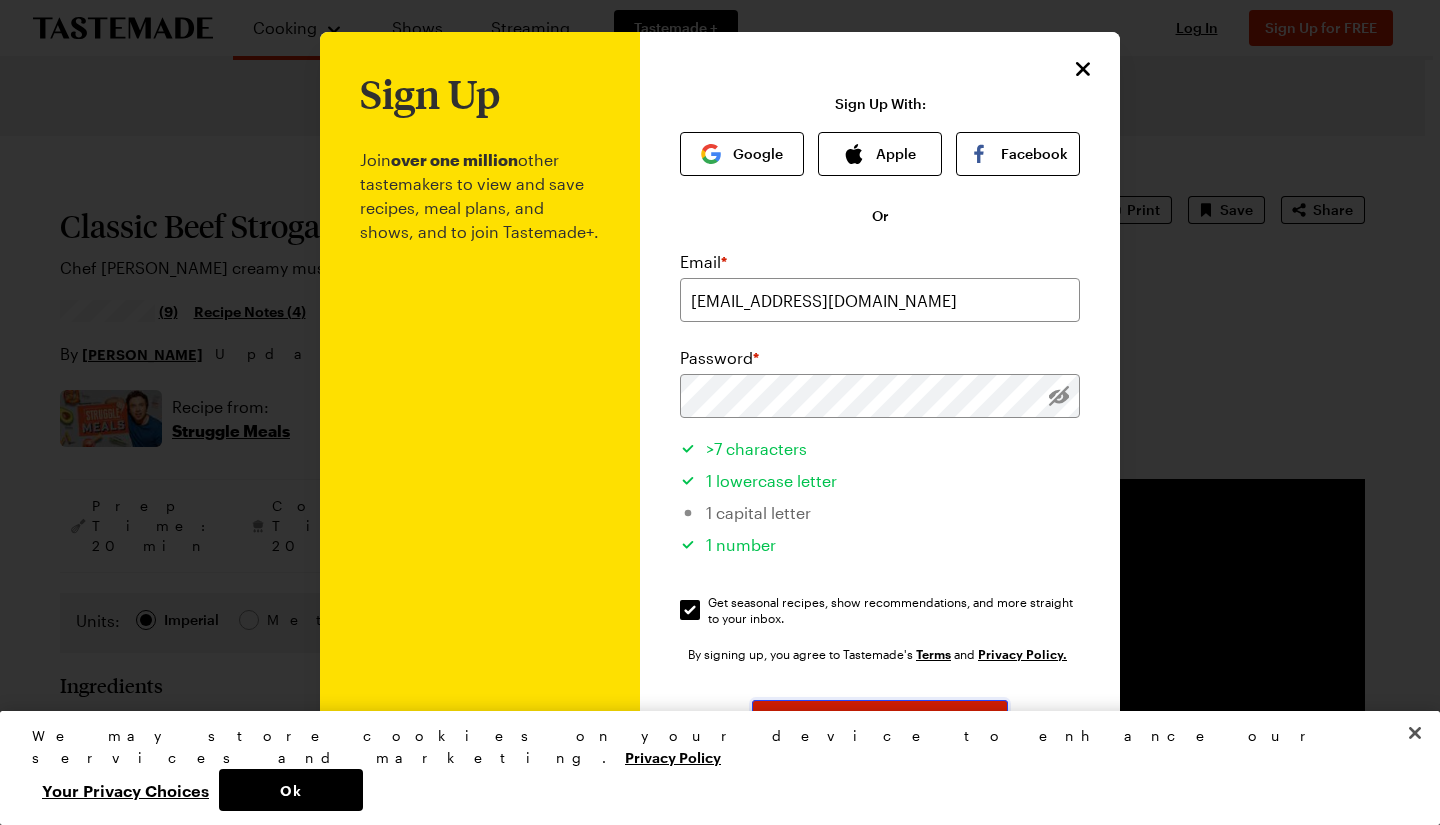 click on "Sign Up" at bounding box center (880, 722) 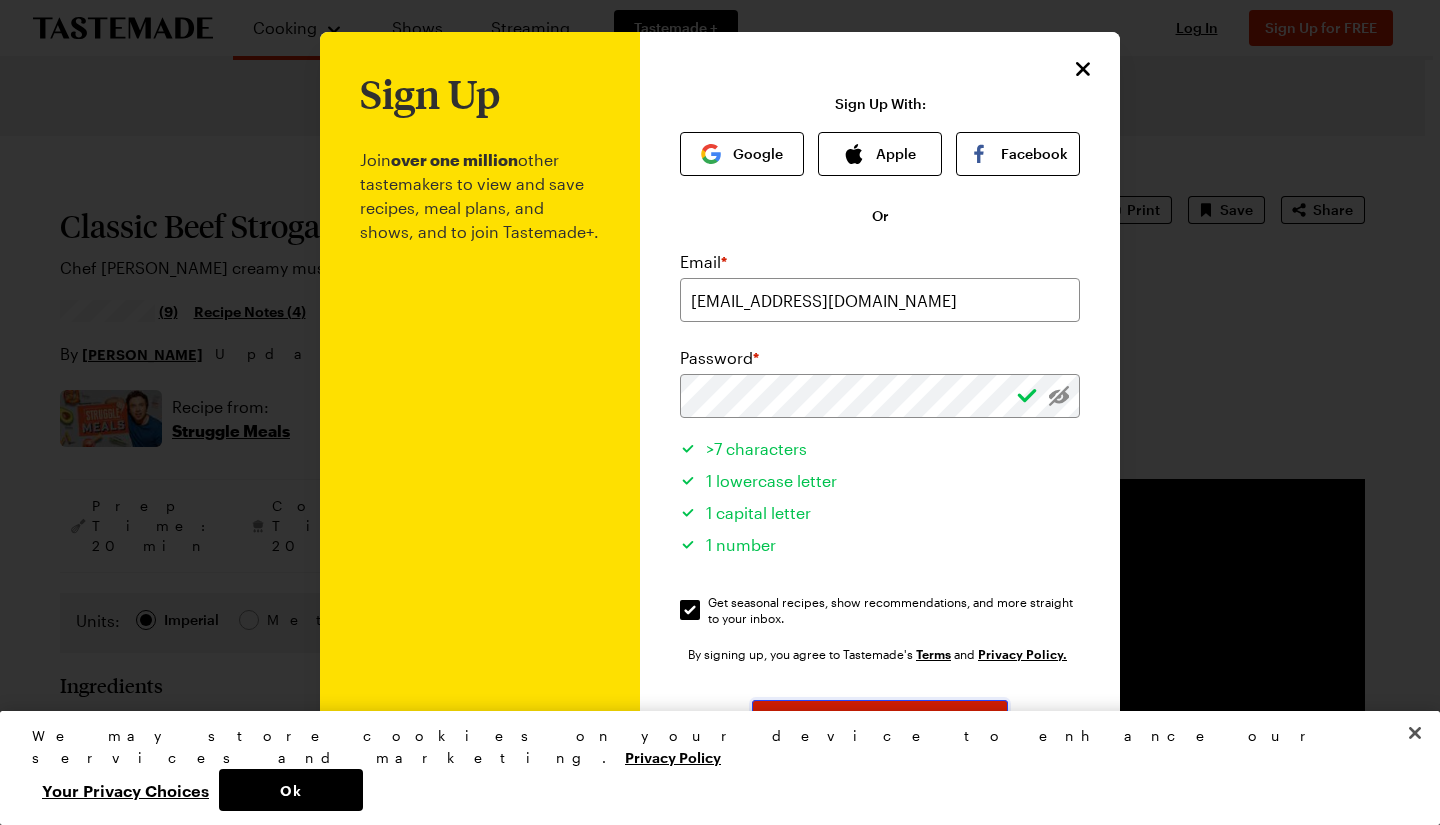 click on "Sign Up" at bounding box center (880, 722) 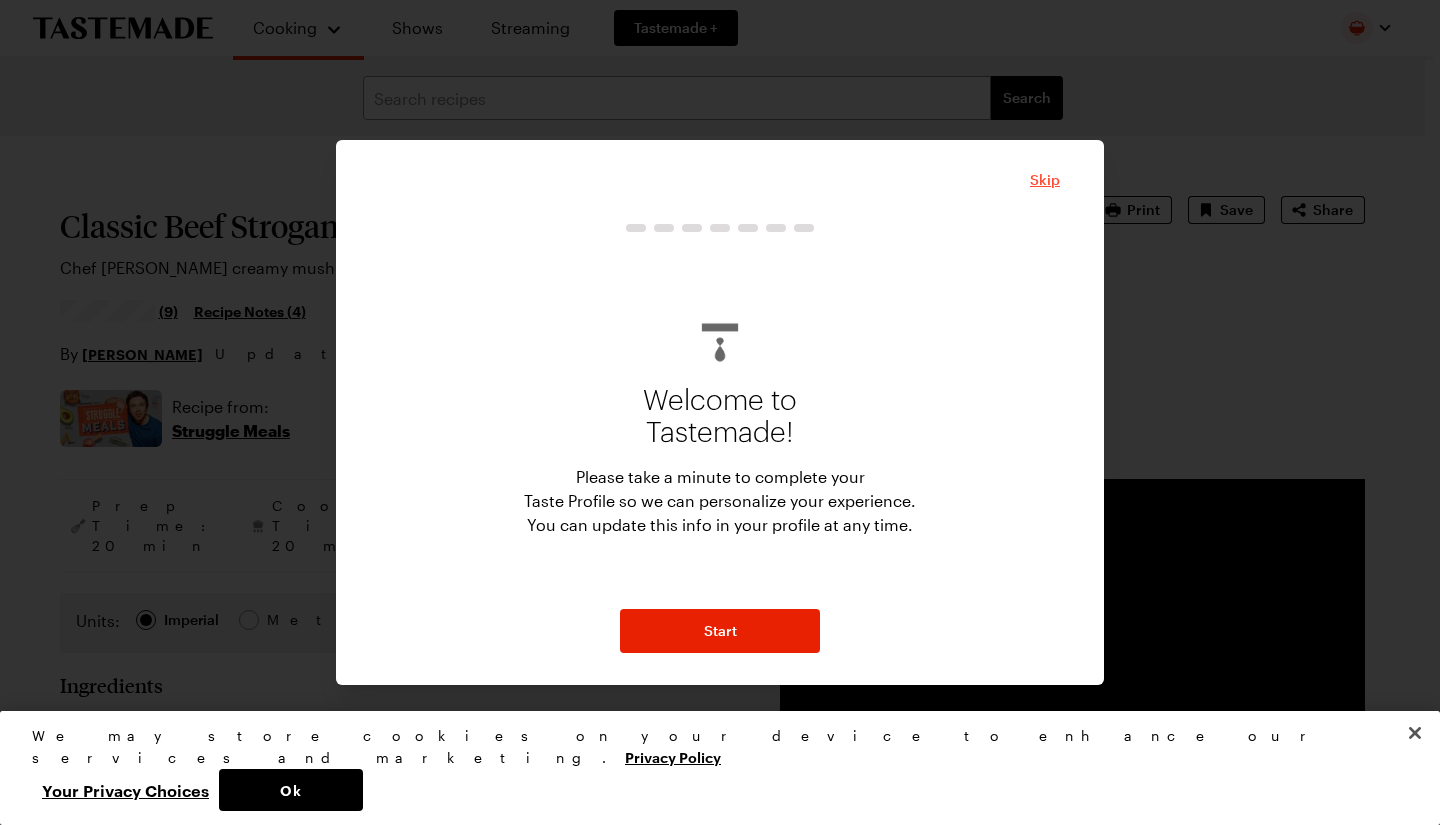 click on "Skip" at bounding box center [1045, 180] 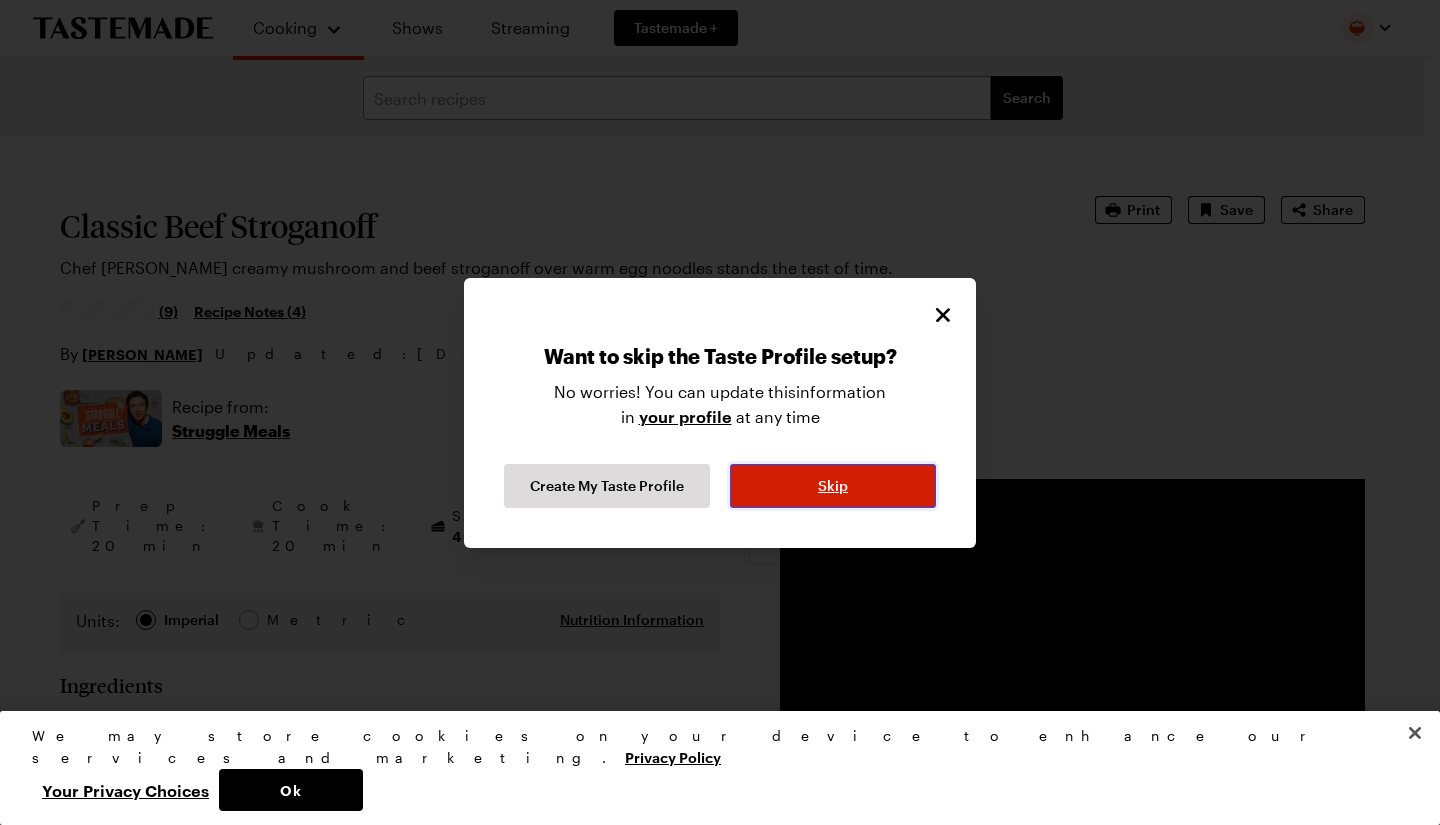 click on "Skip" at bounding box center [833, 486] 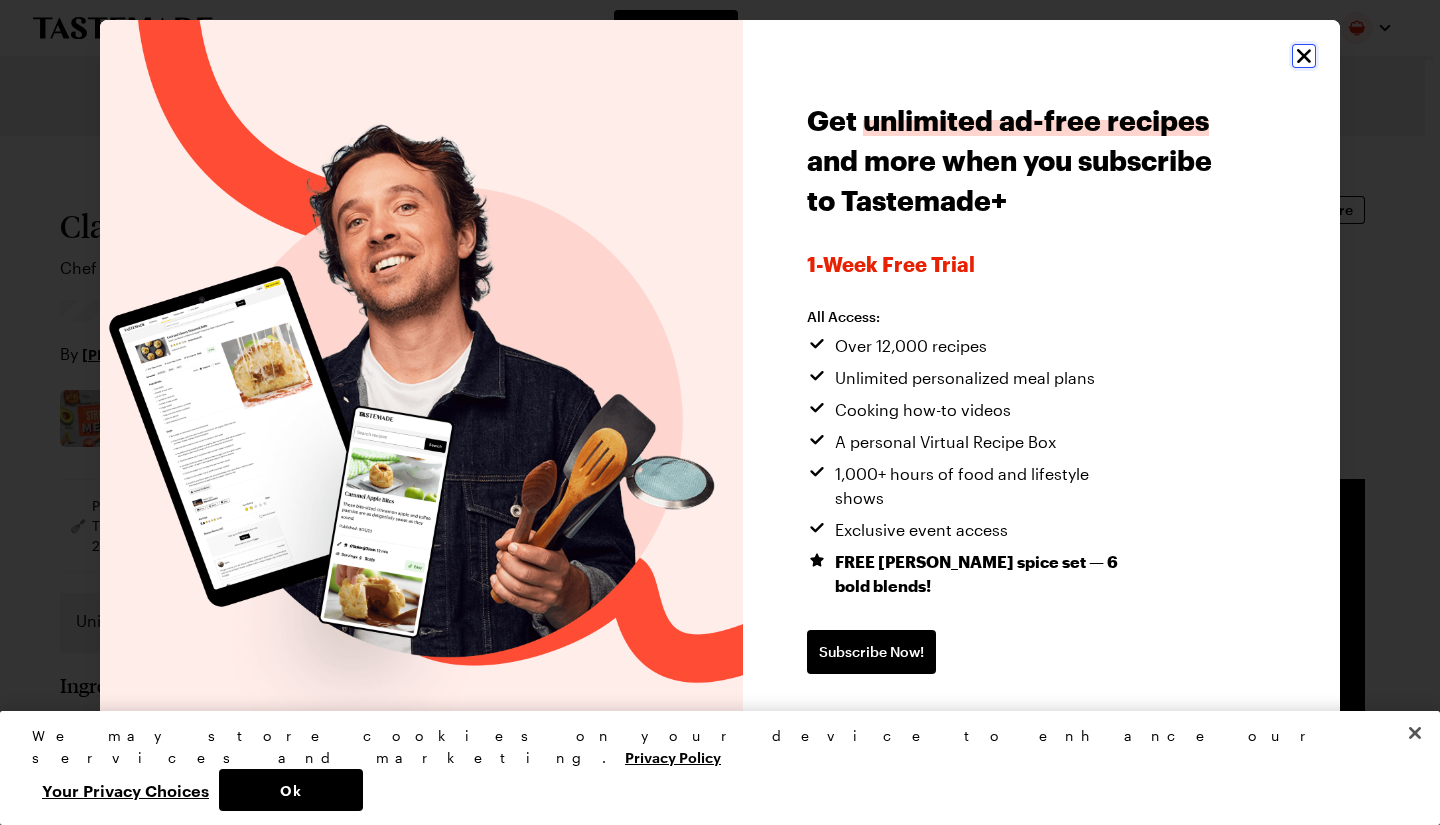 click 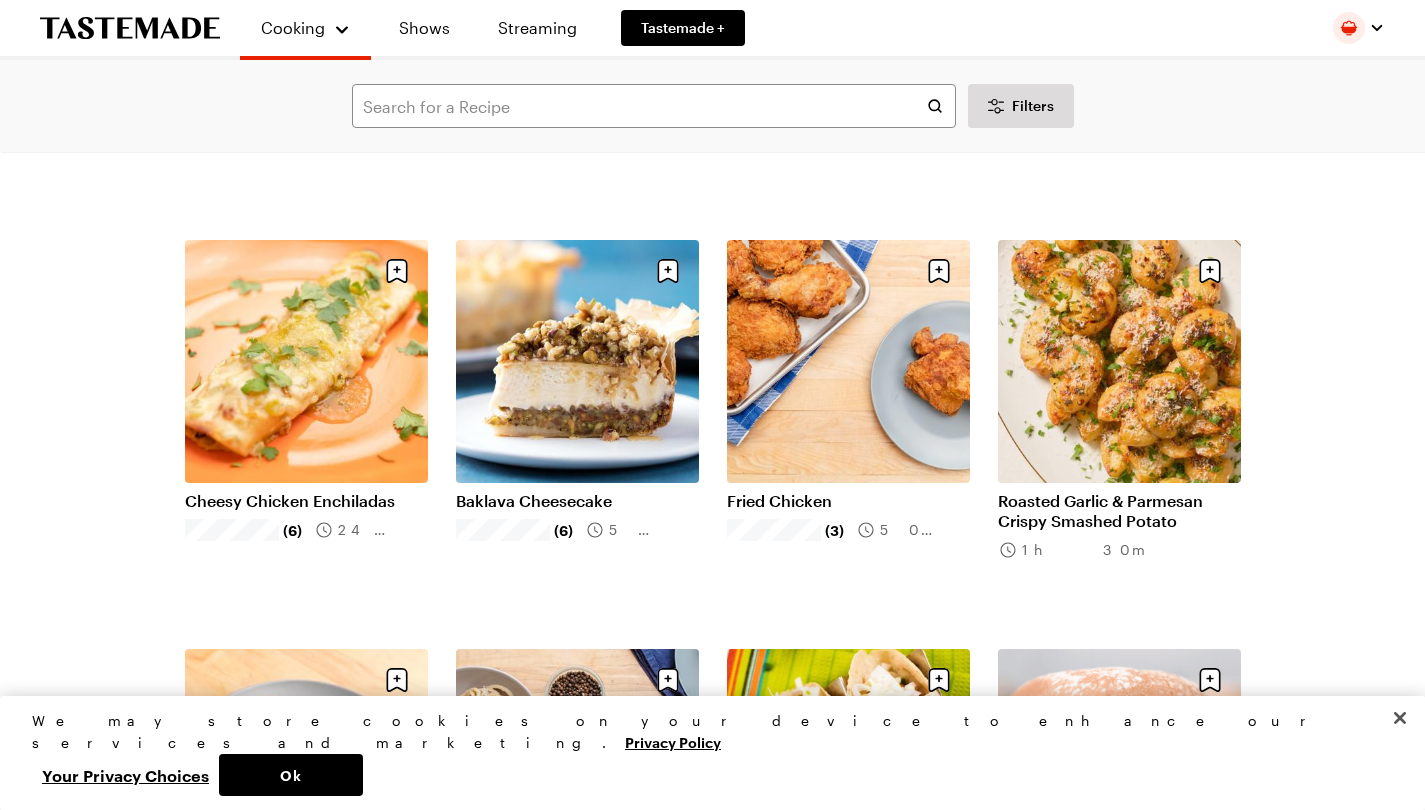 scroll, scrollTop: 1288, scrollLeft: 0, axis: vertical 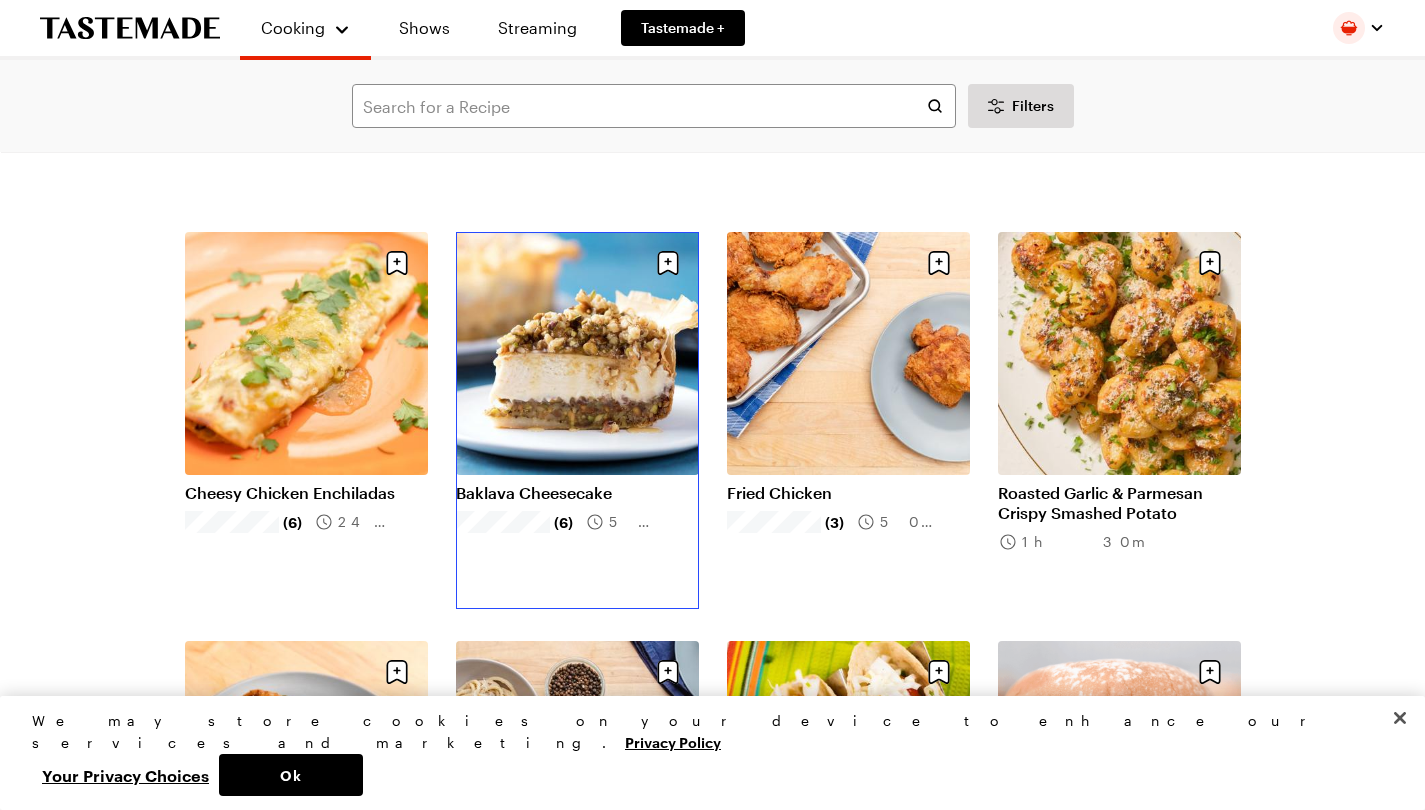 click on "Baklava Cheesecake" at bounding box center [577, 493] 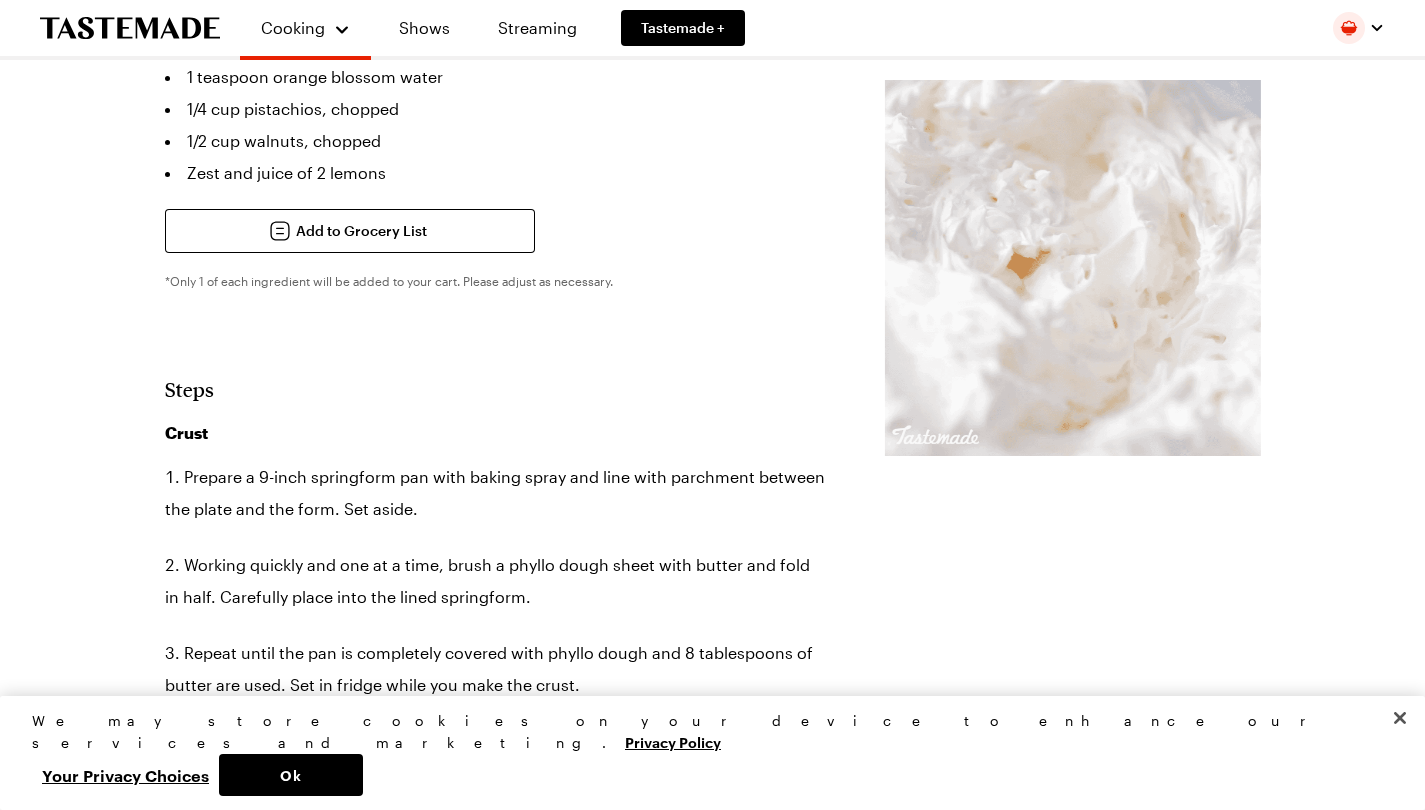 scroll, scrollTop: 0, scrollLeft: 0, axis: both 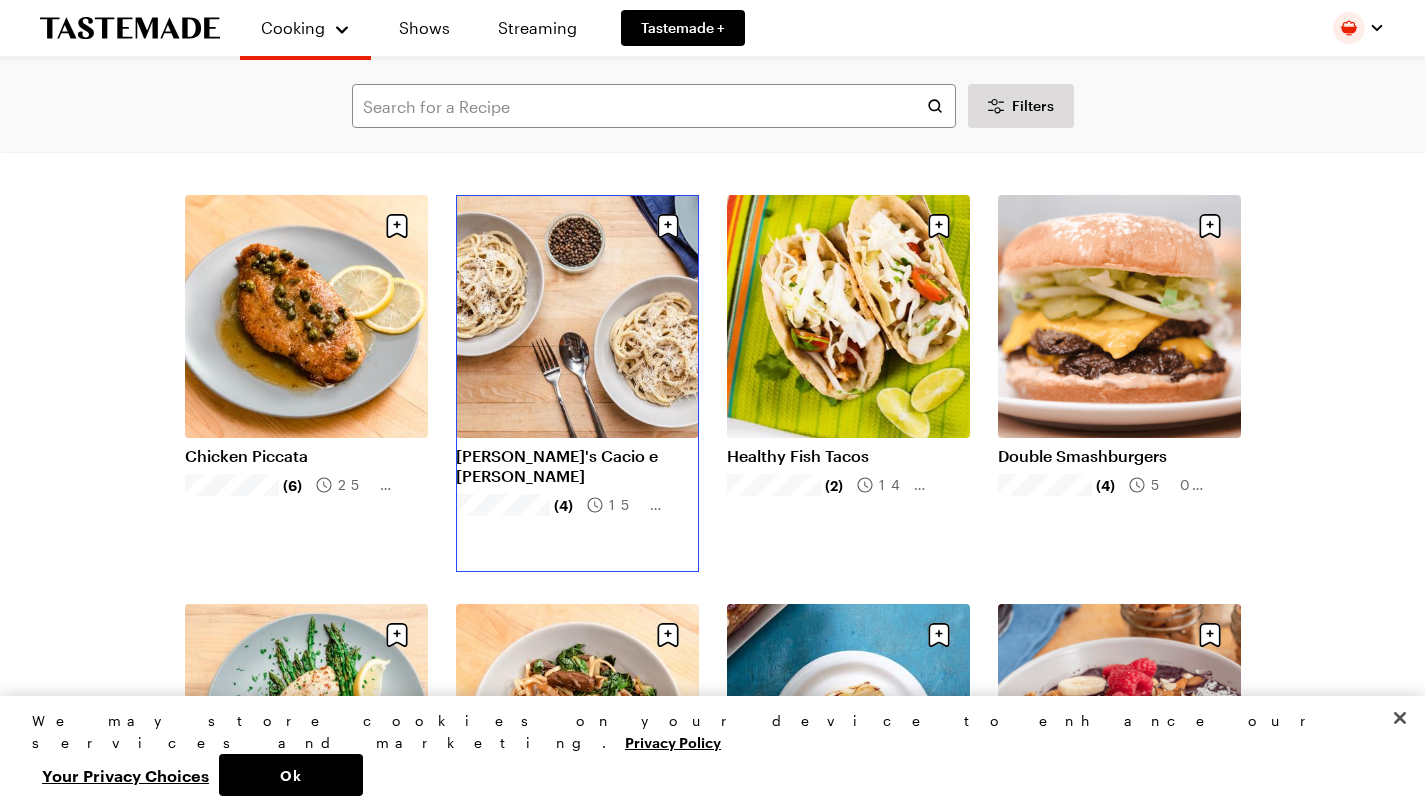 click on "[PERSON_NAME]'s Cacio e [PERSON_NAME]" at bounding box center (577, 466) 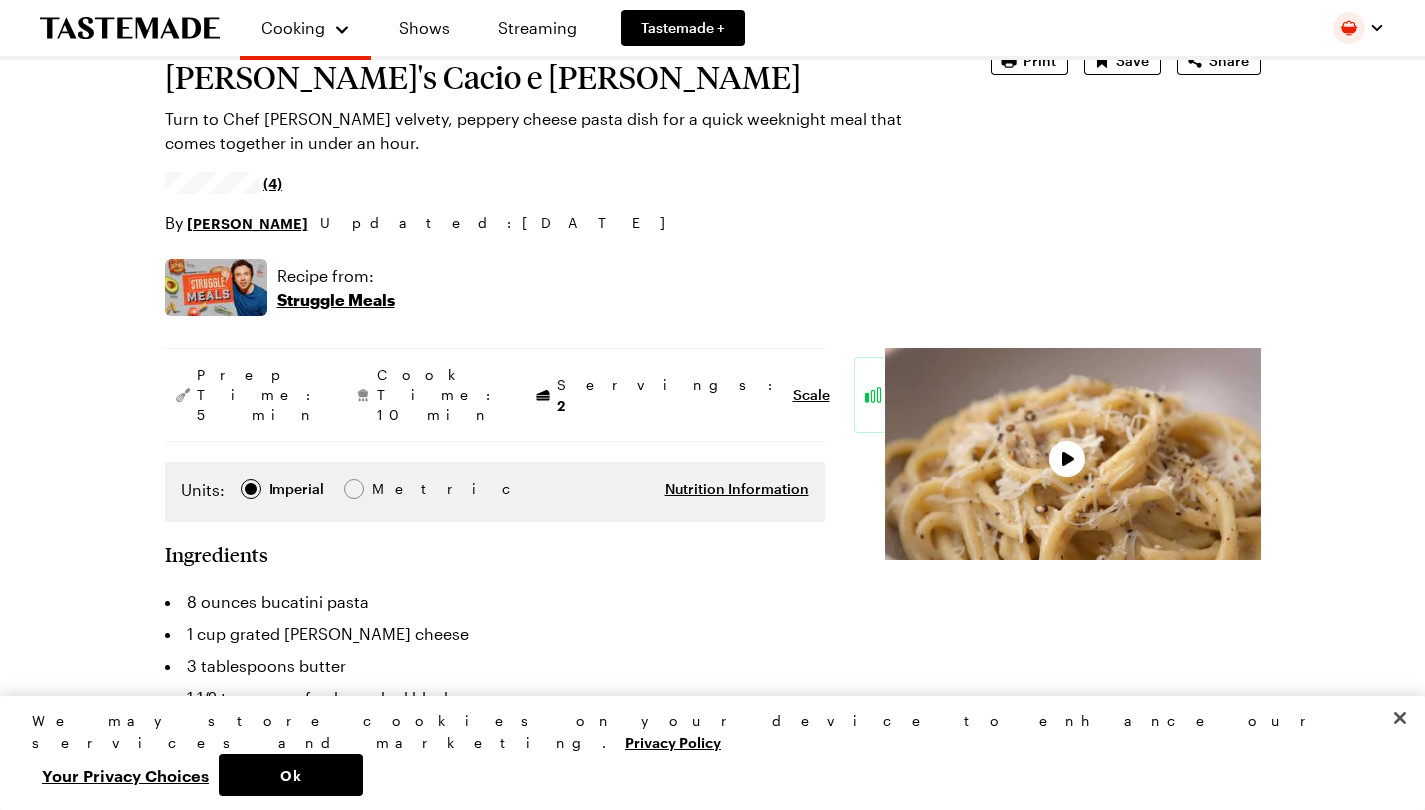 scroll, scrollTop: 0, scrollLeft: 0, axis: both 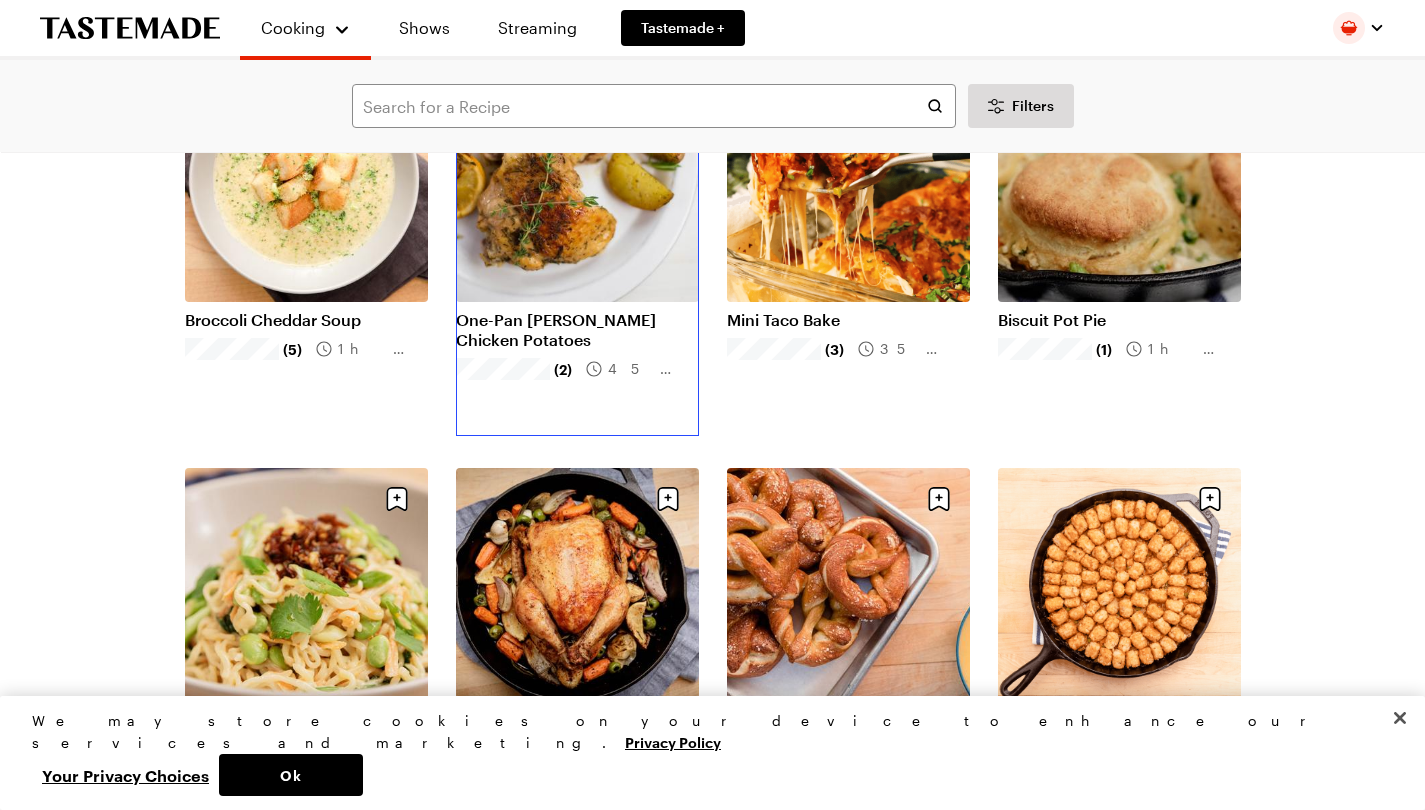 click on "One-Pan [PERSON_NAME] Chicken Potatoes" at bounding box center [577, 330] 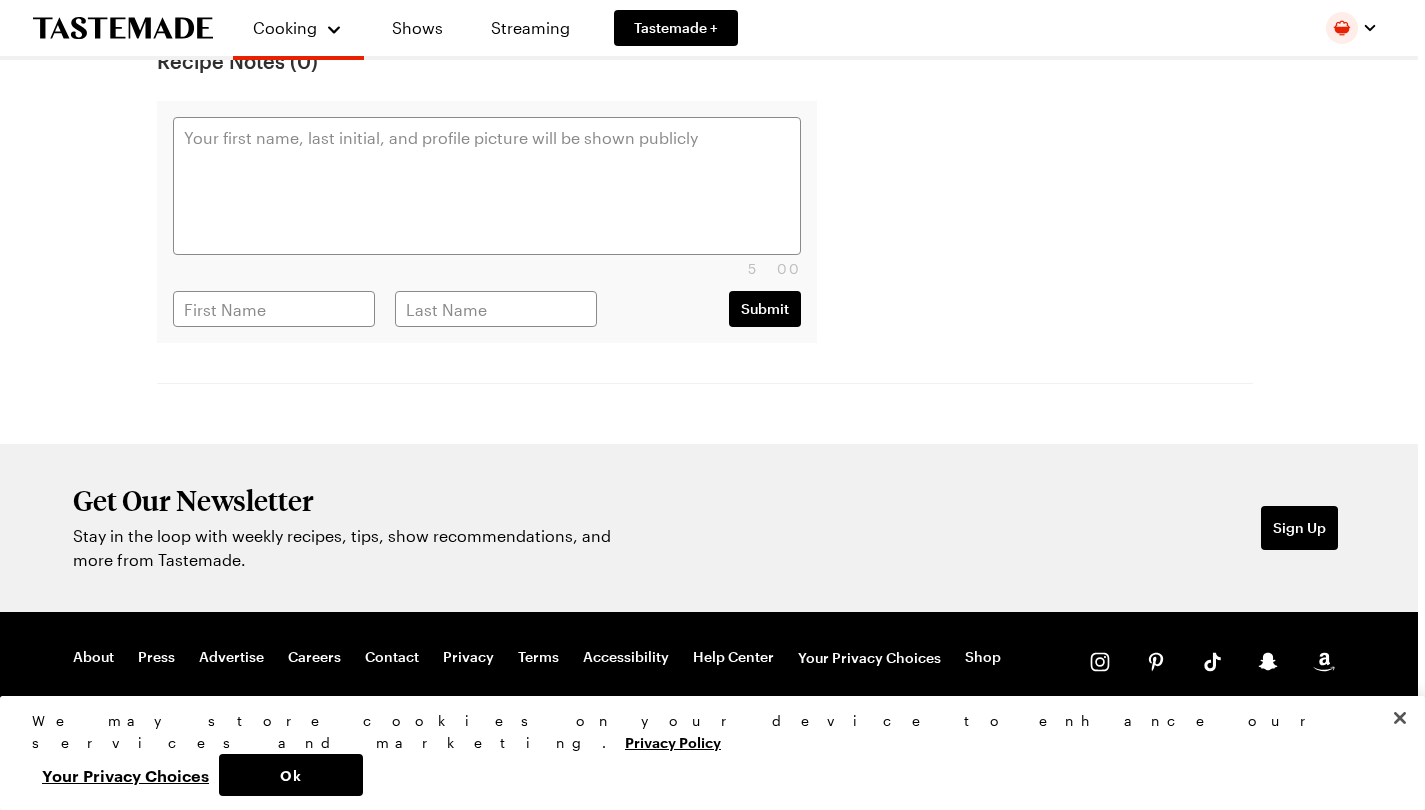 scroll, scrollTop: 0, scrollLeft: 0, axis: both 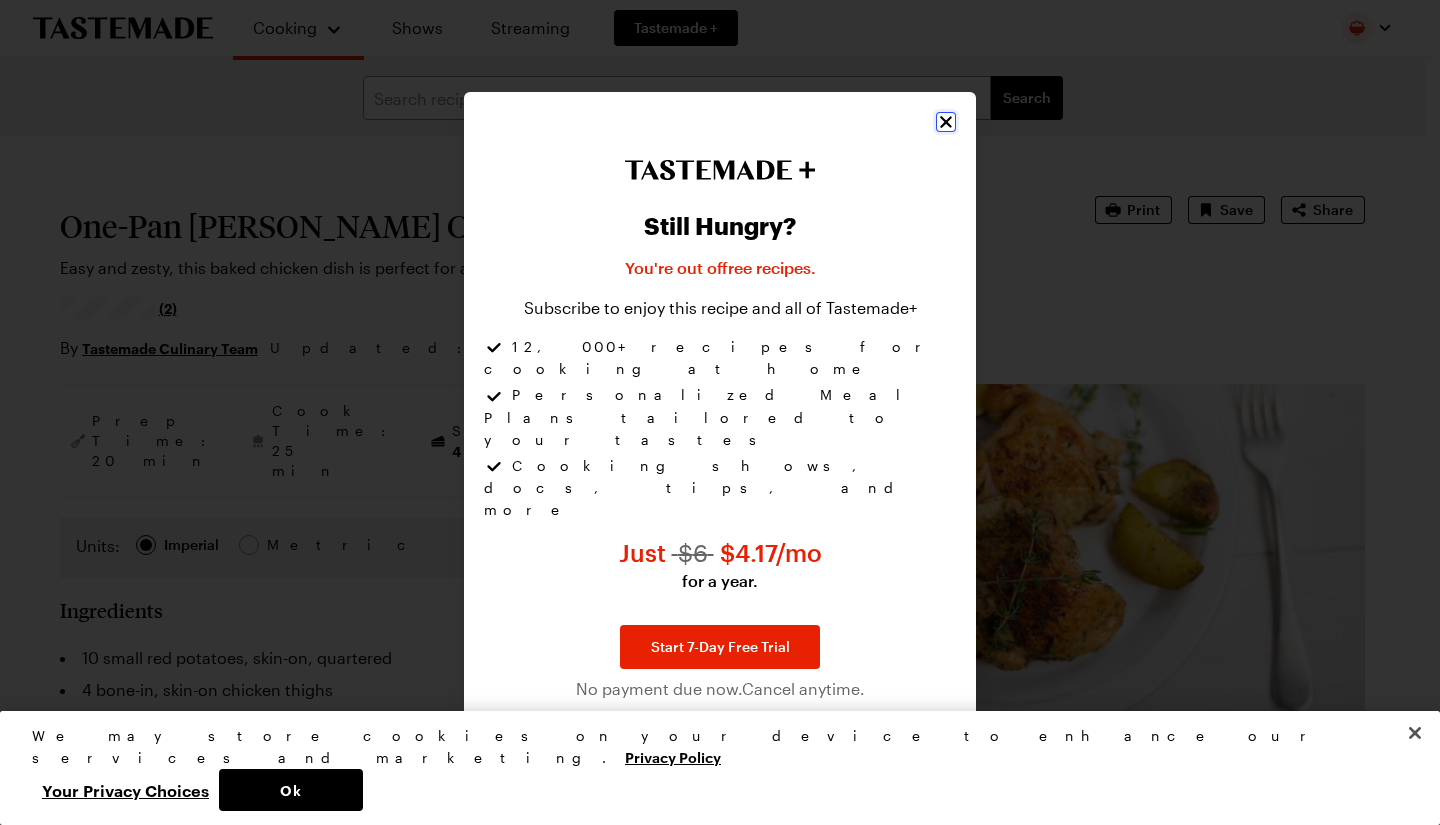 click 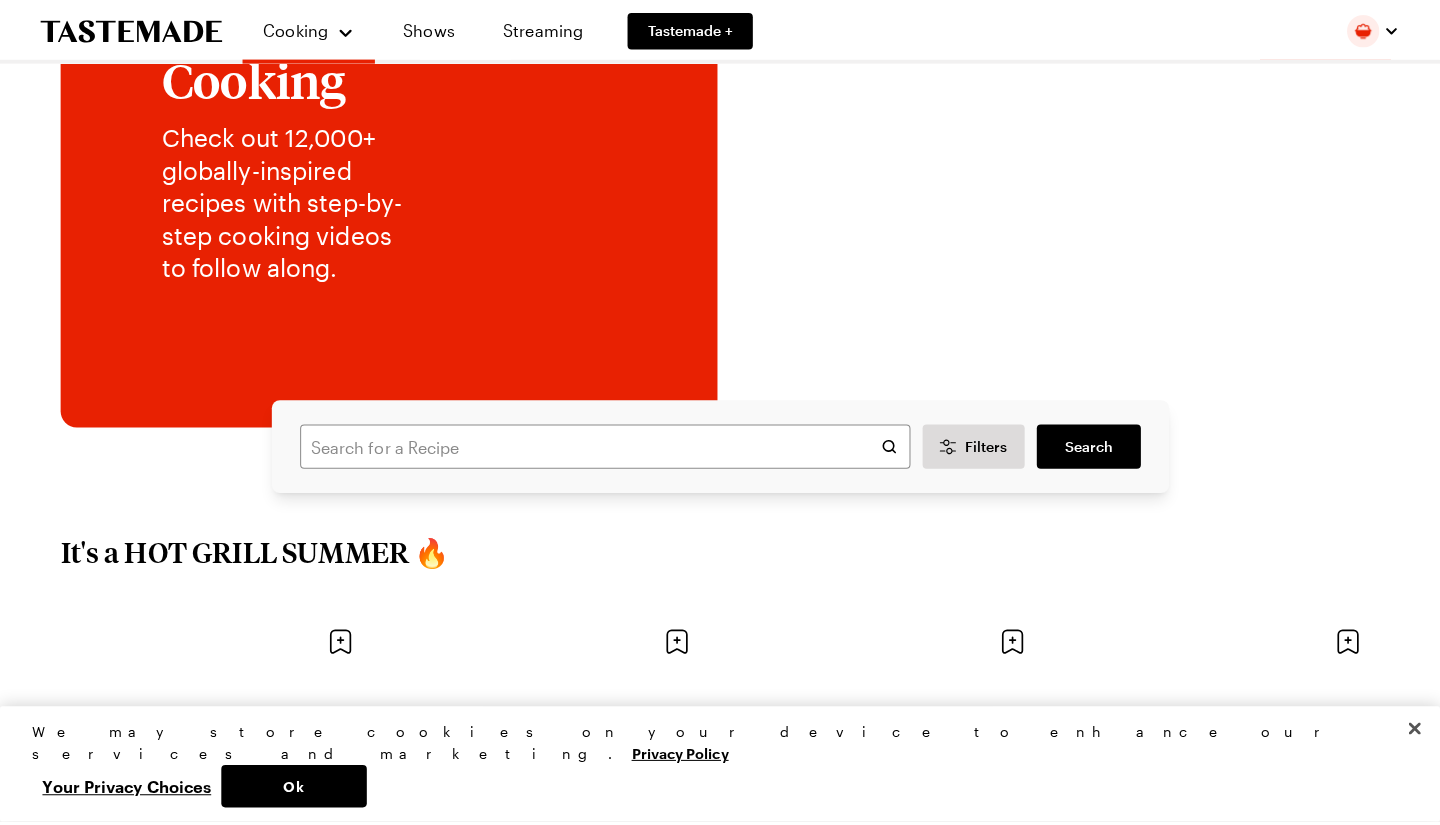 scroll, scrollTop: 0, scrollLeft: 0, axis: both 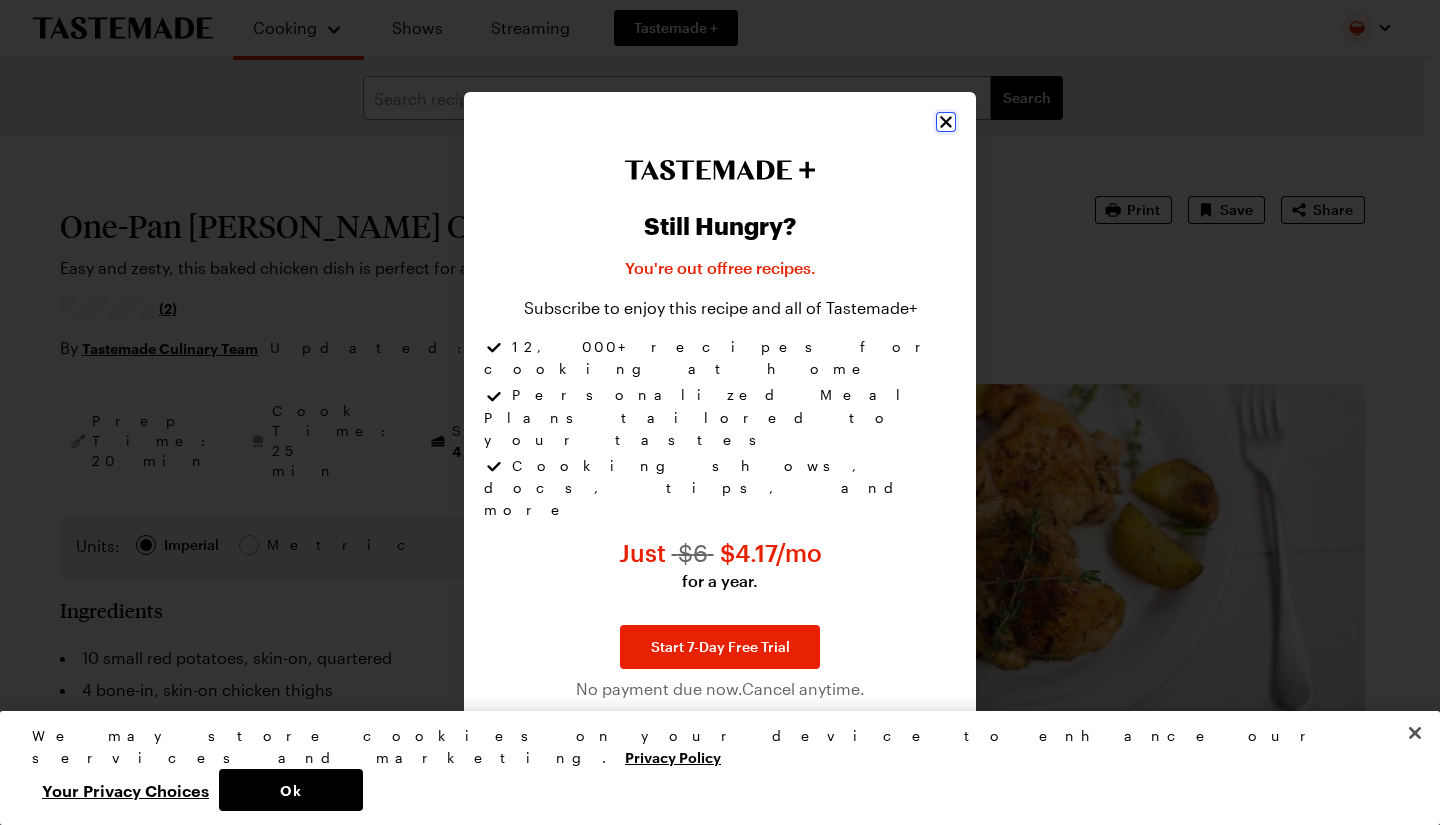 click 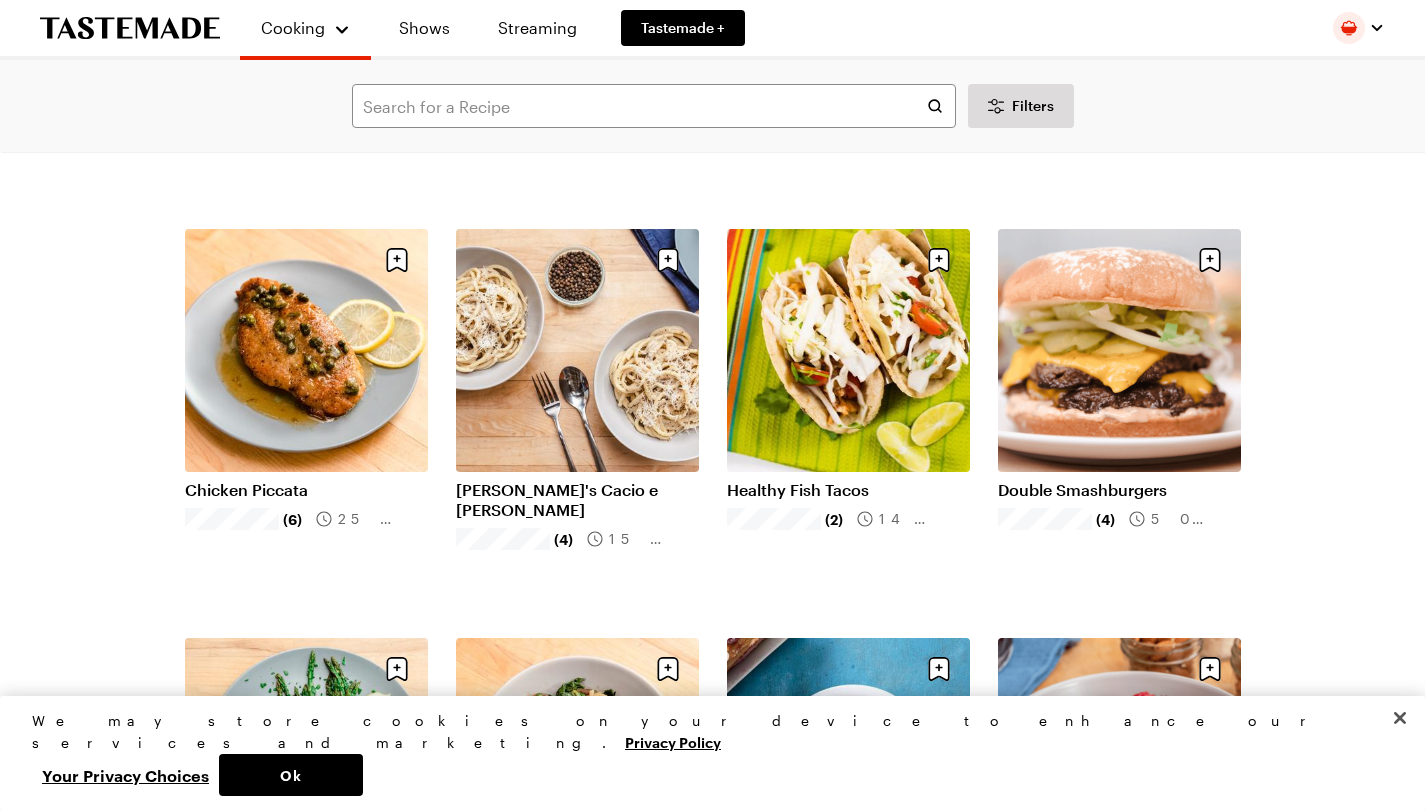scroll, scrollTop: 5737, scrollLeft: 7, axis: both 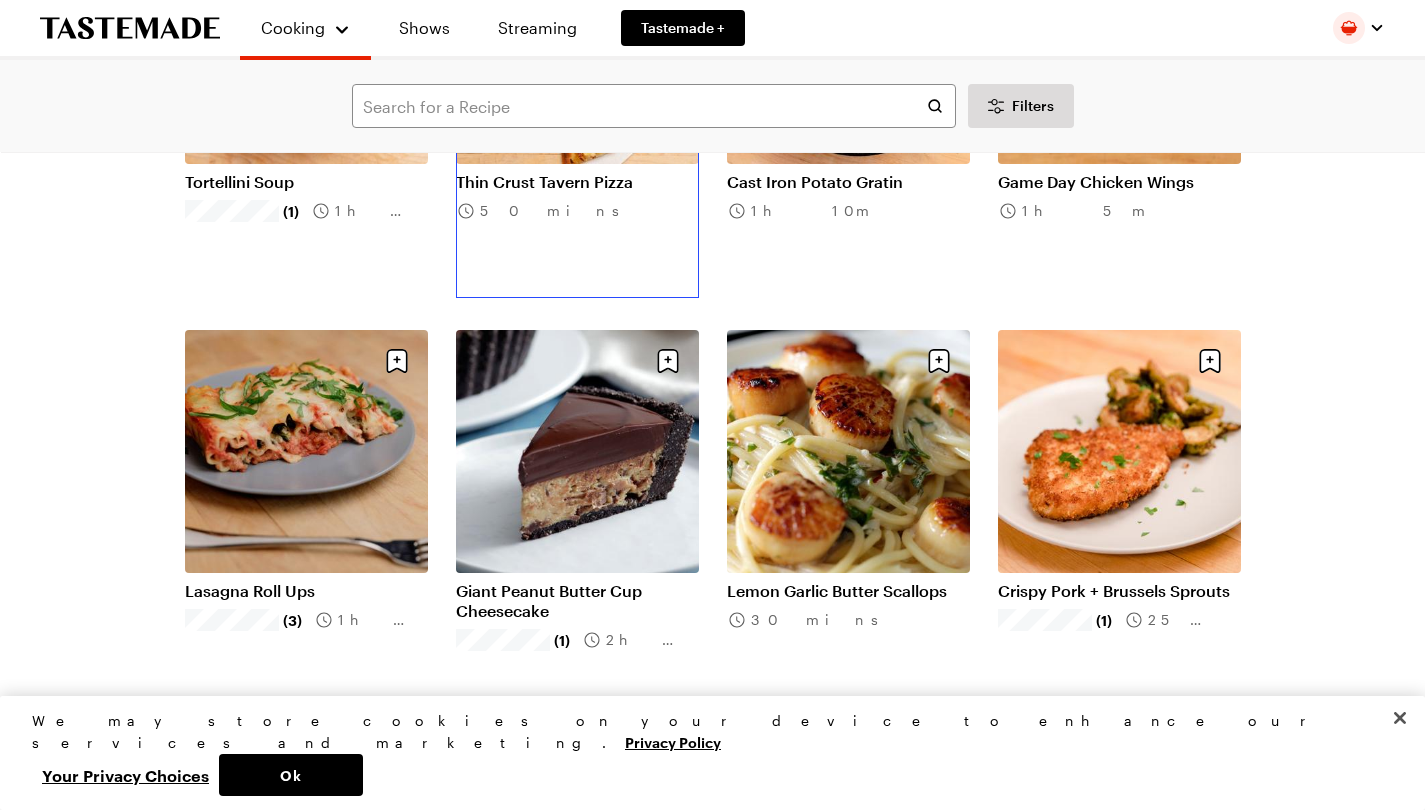 click on "Thin Crust Tavern Pizza" at bounding box center [577, 182] 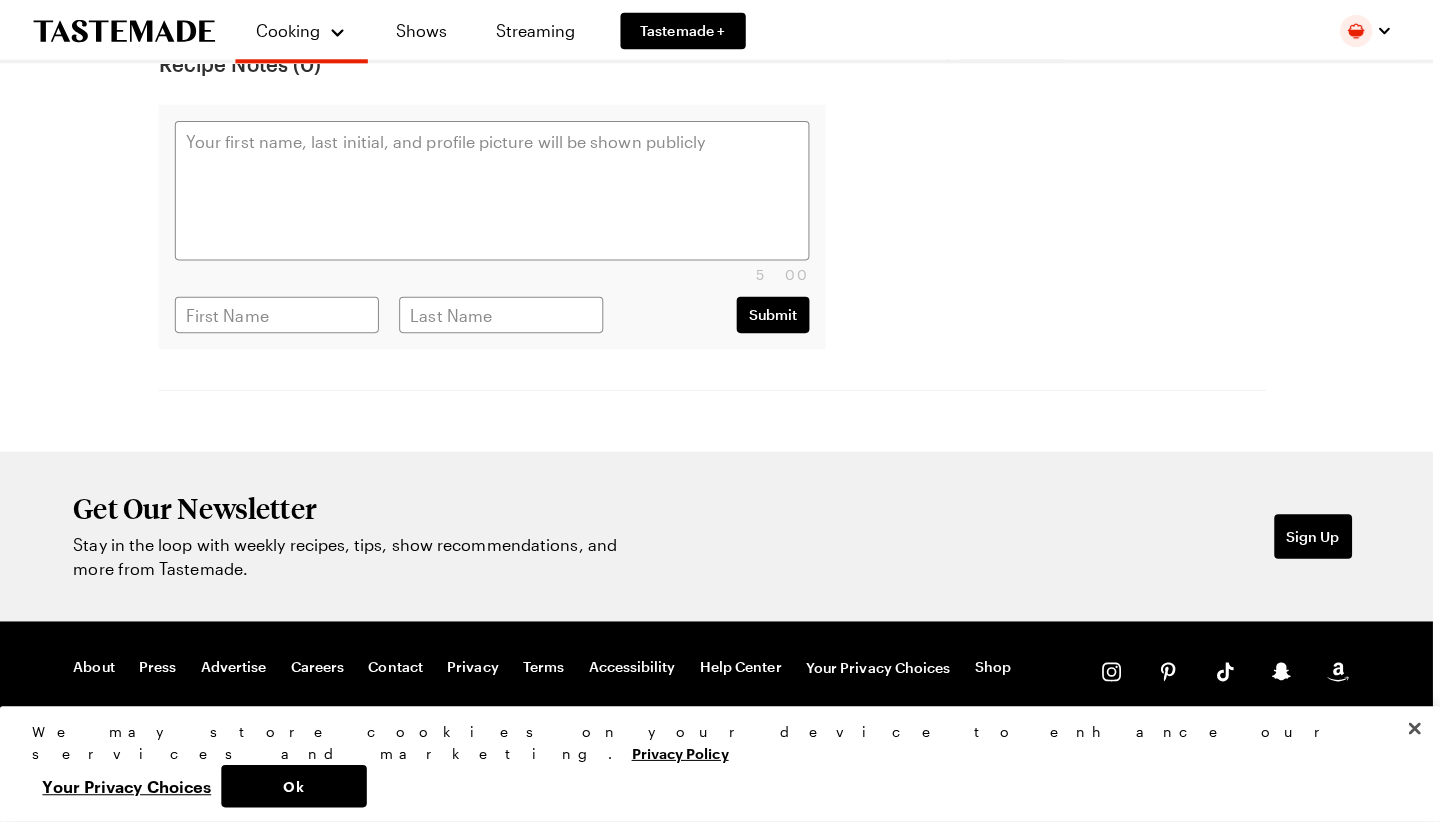 scroll, scrollTop: 0, scrollLeft: 0, axis: both 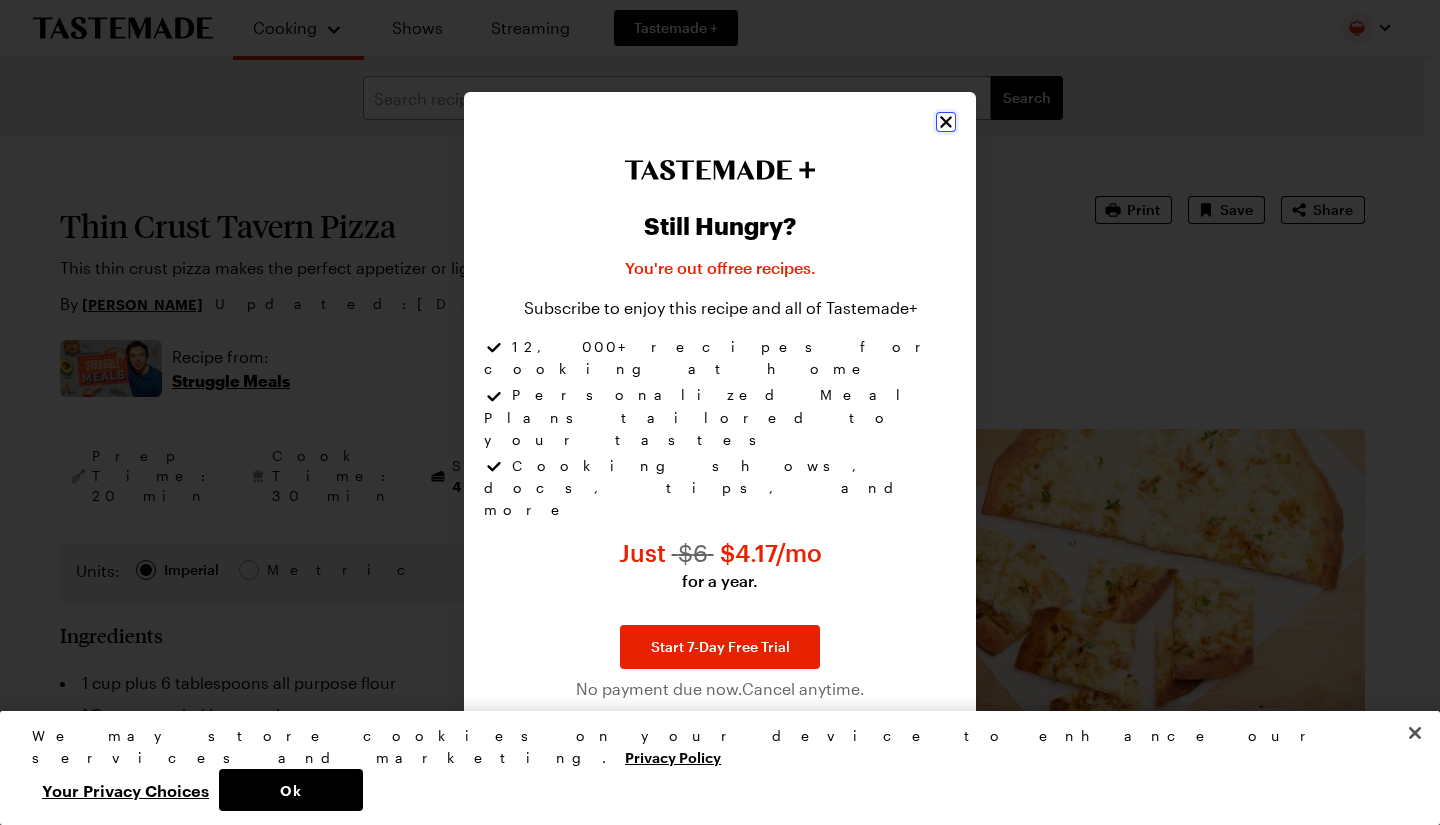 click 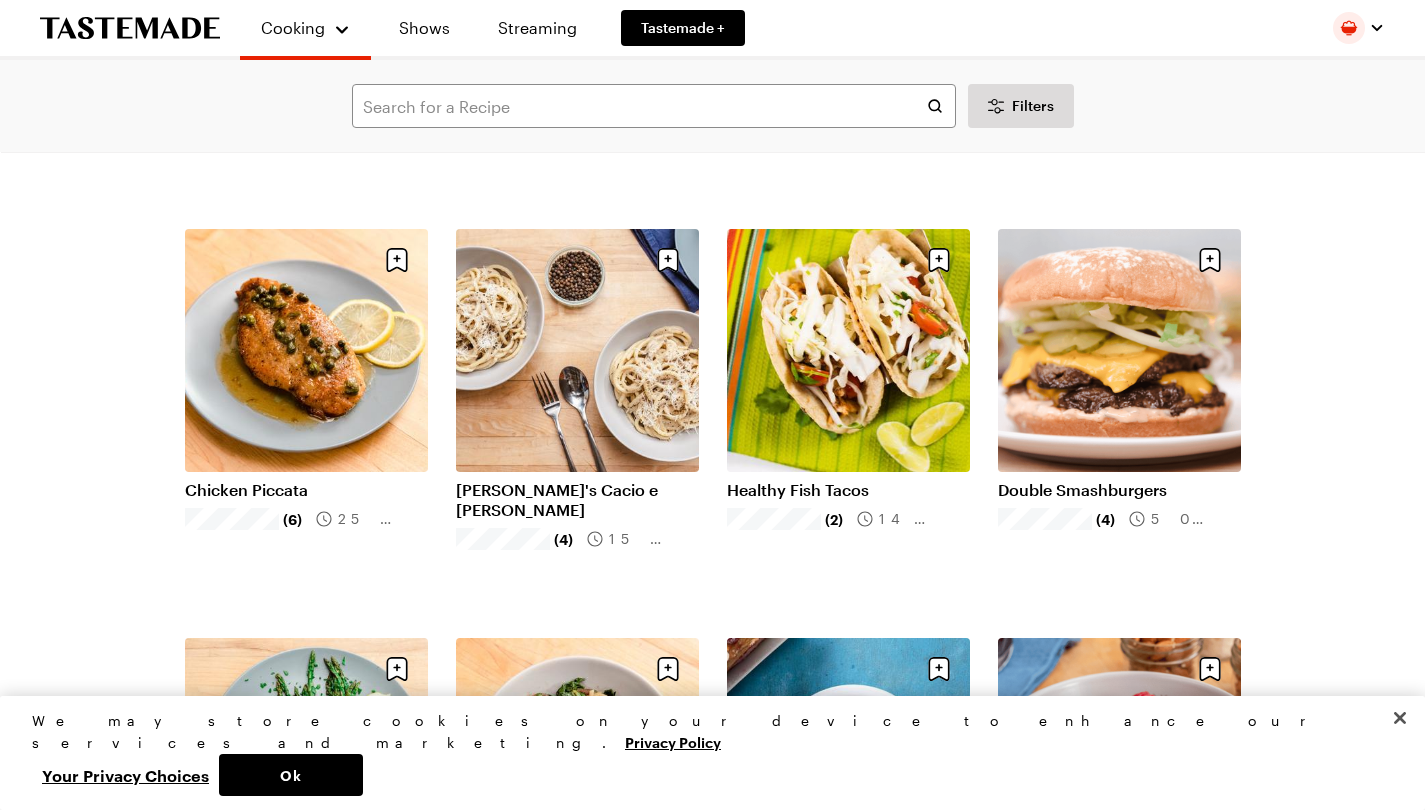 scroll, scrollTop: 8383, scrollLeft: 7, axis: both 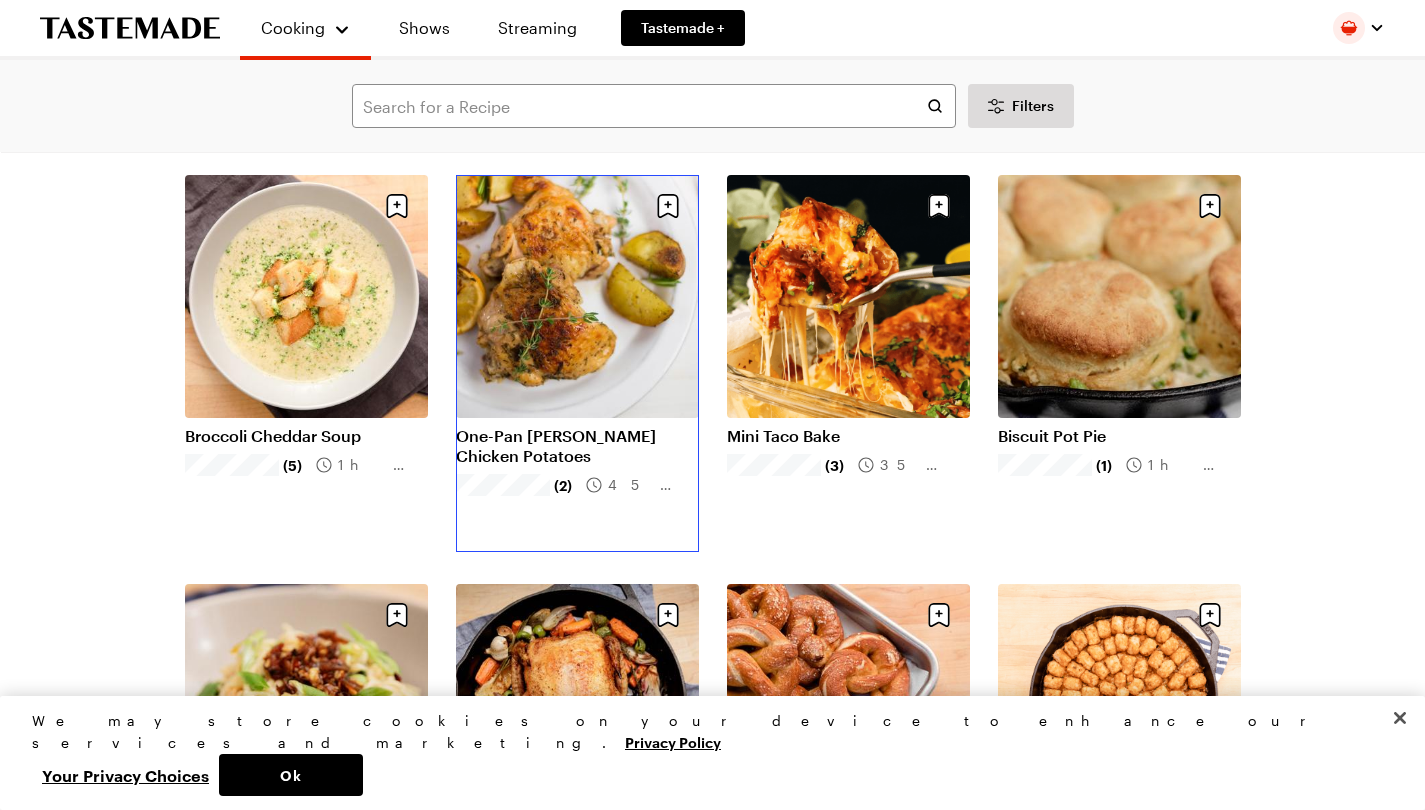 click on "One-Pan [PERSON_NAME] Chicken Potatoes" at bounding box center [577, 446] 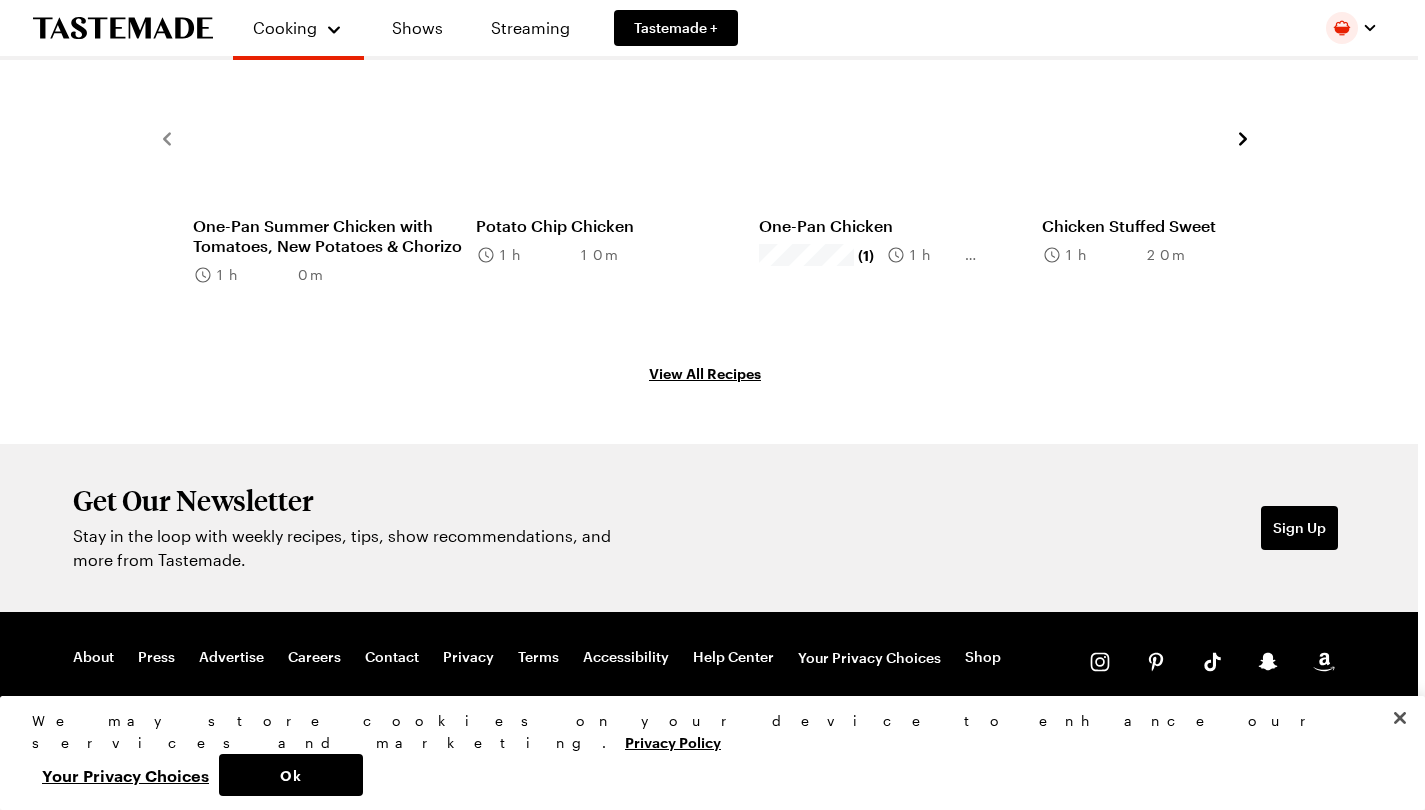 scroll, scrollTop: 0, scrollLeft: 0, axis: both 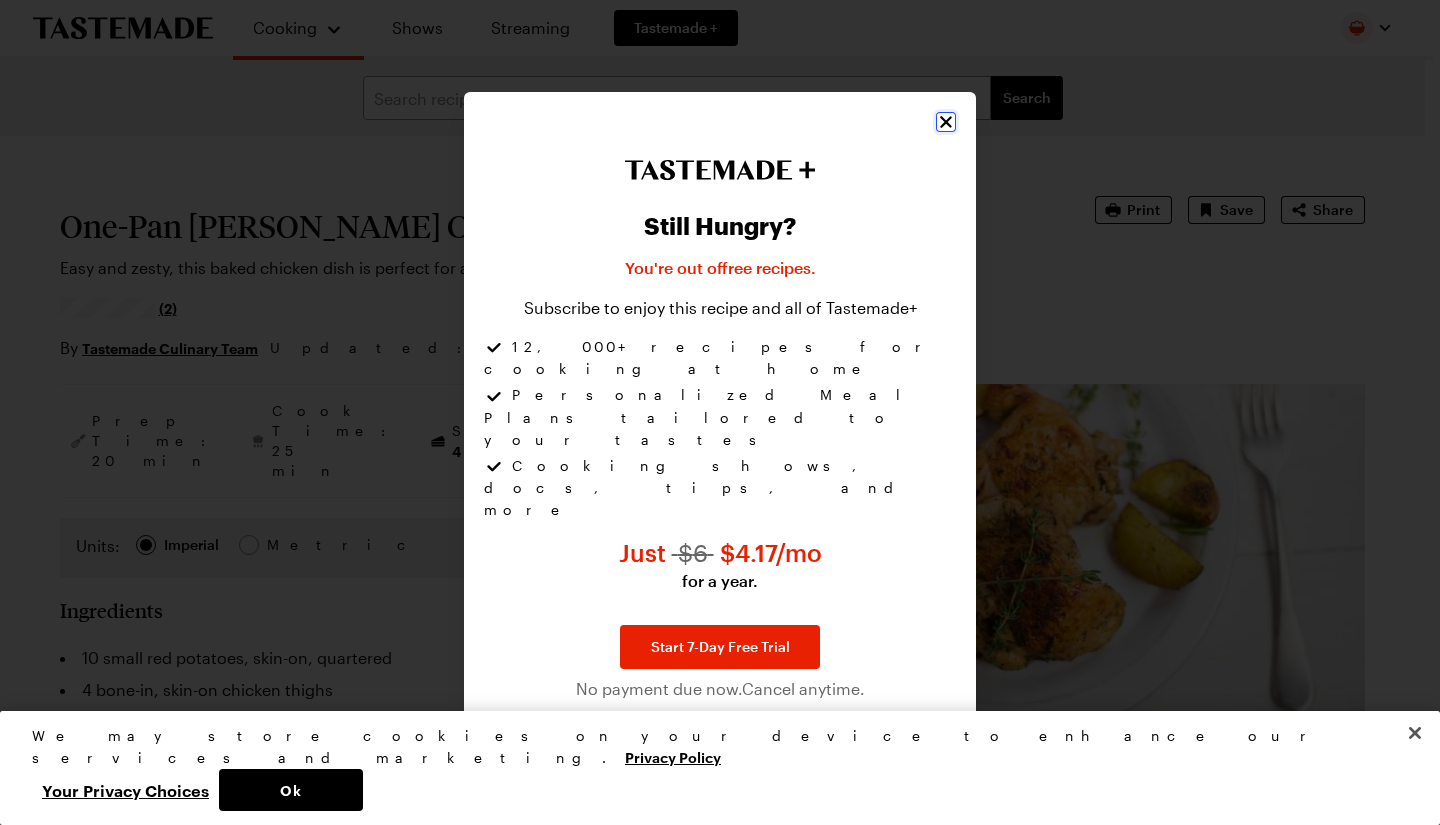 click 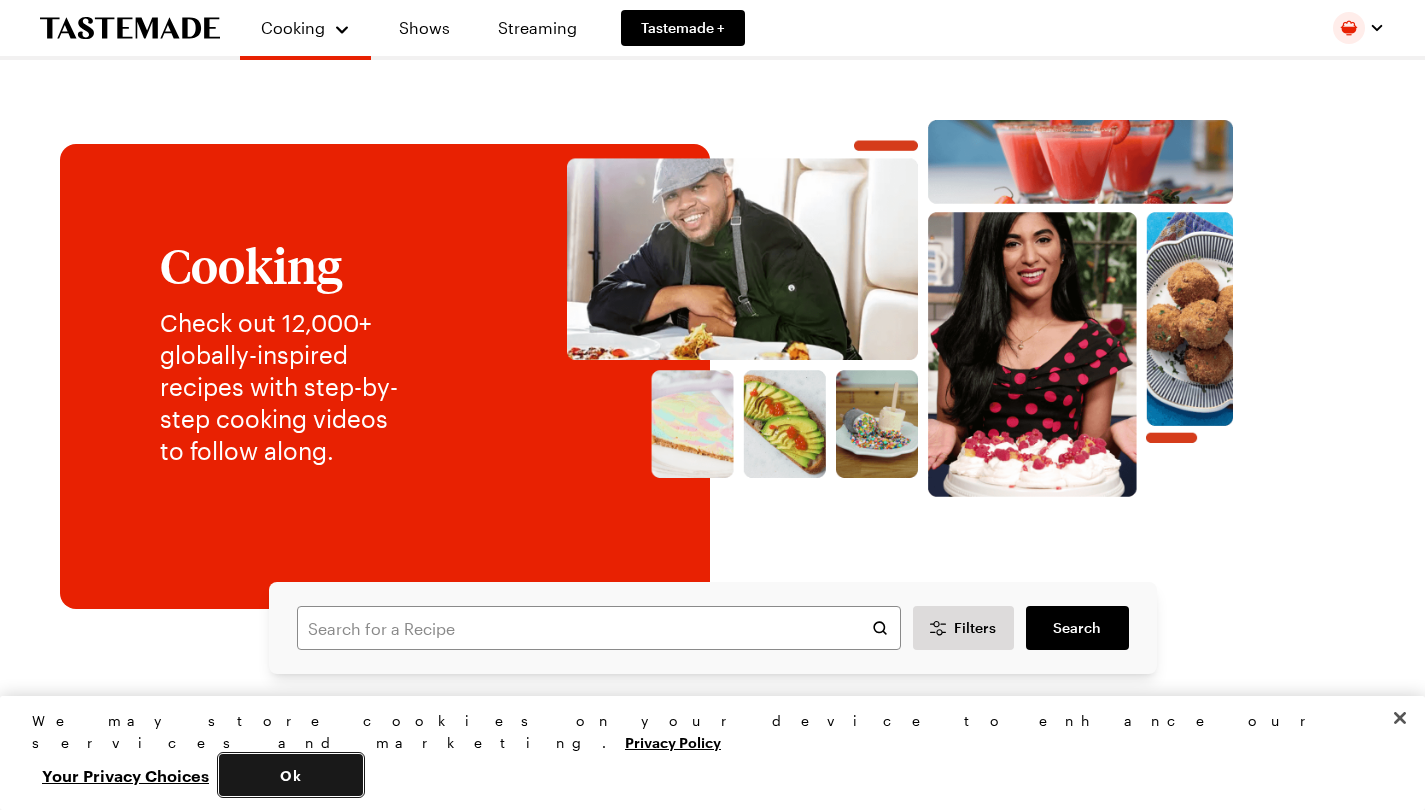 click on "Ok" at bounding box center (291, 775) 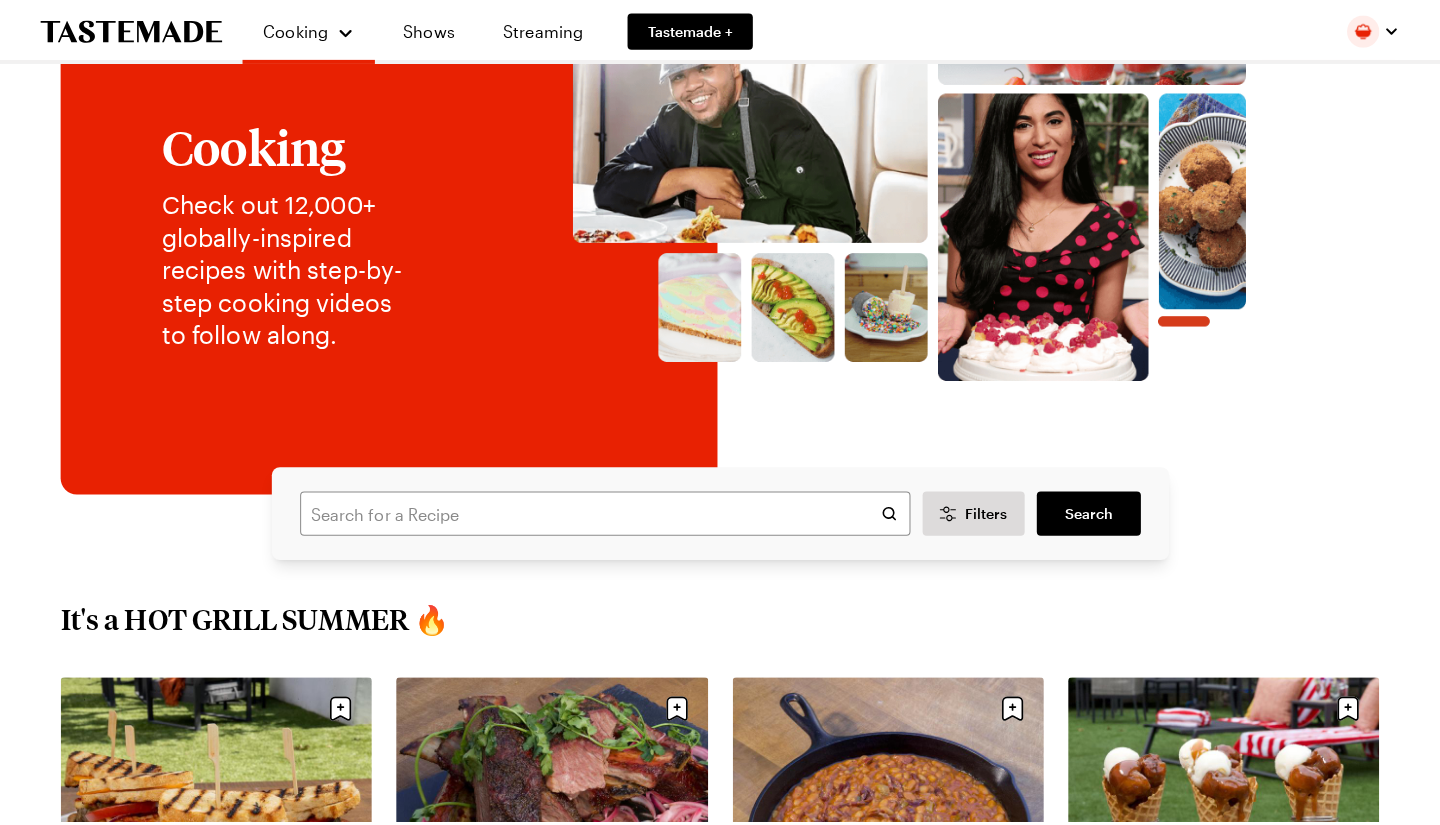 scroll, scrollTop: 0, scrollLeft: 0, axis: both 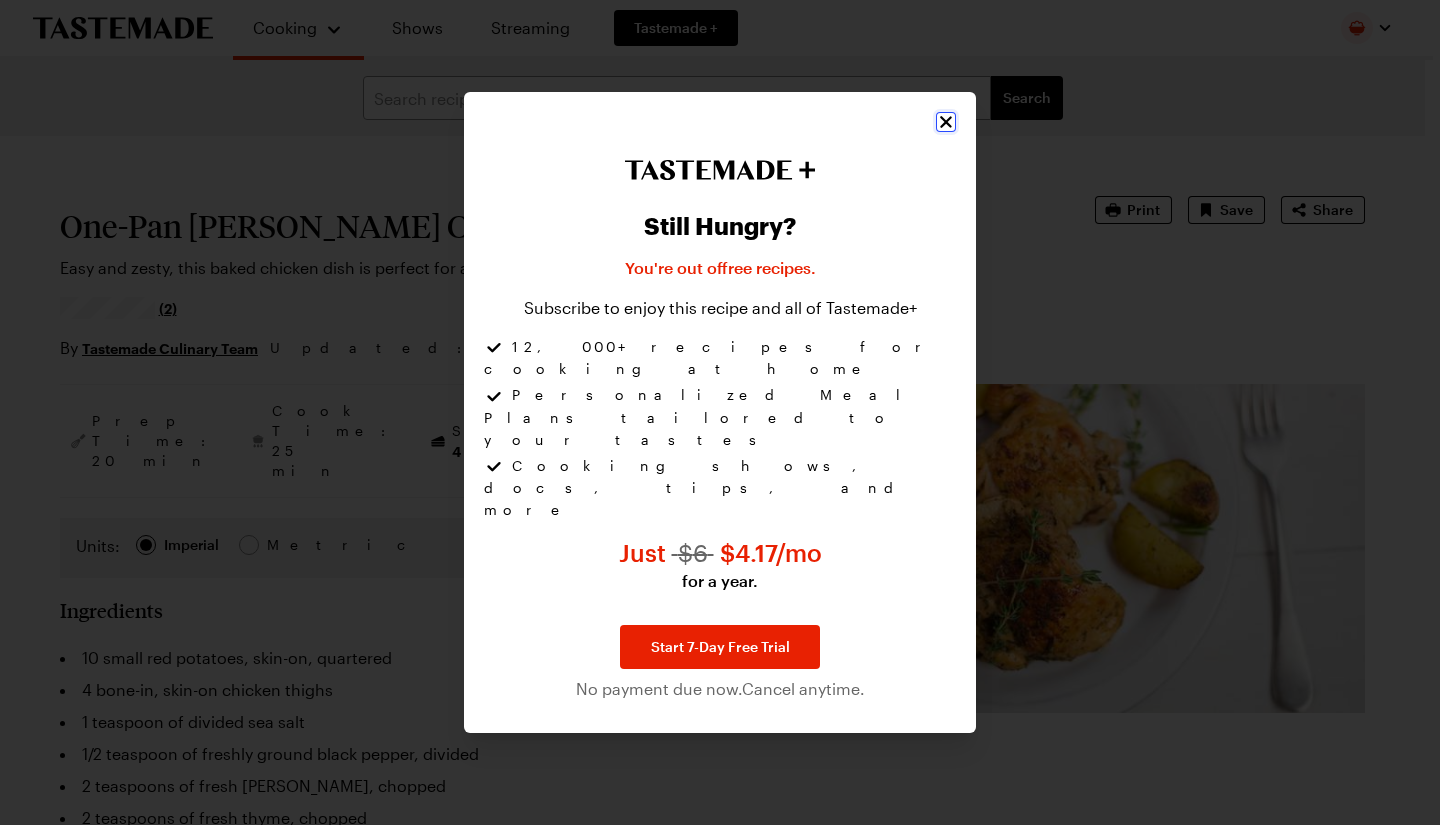 click 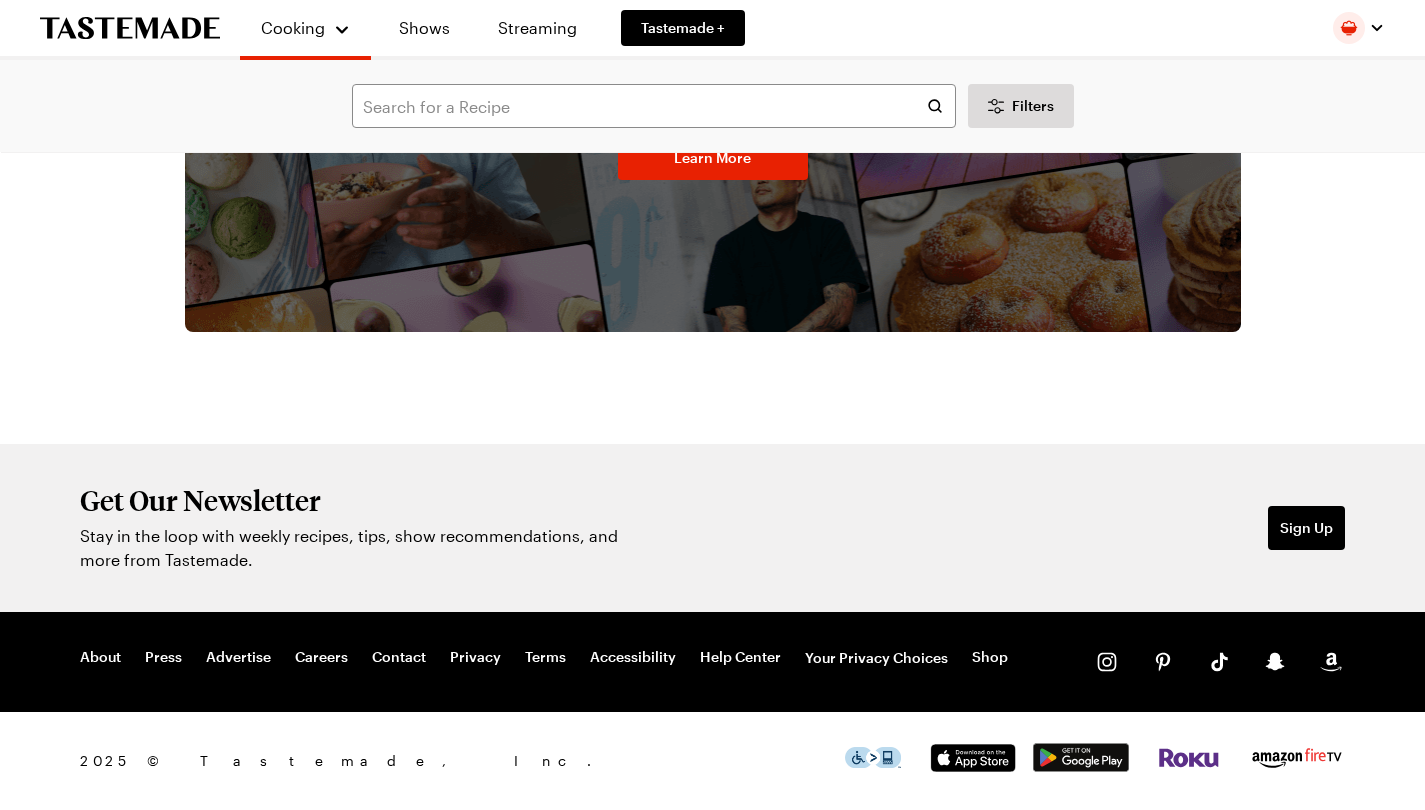 scroll, scrollTop: 11029, scrollLeft: 5, axis: both 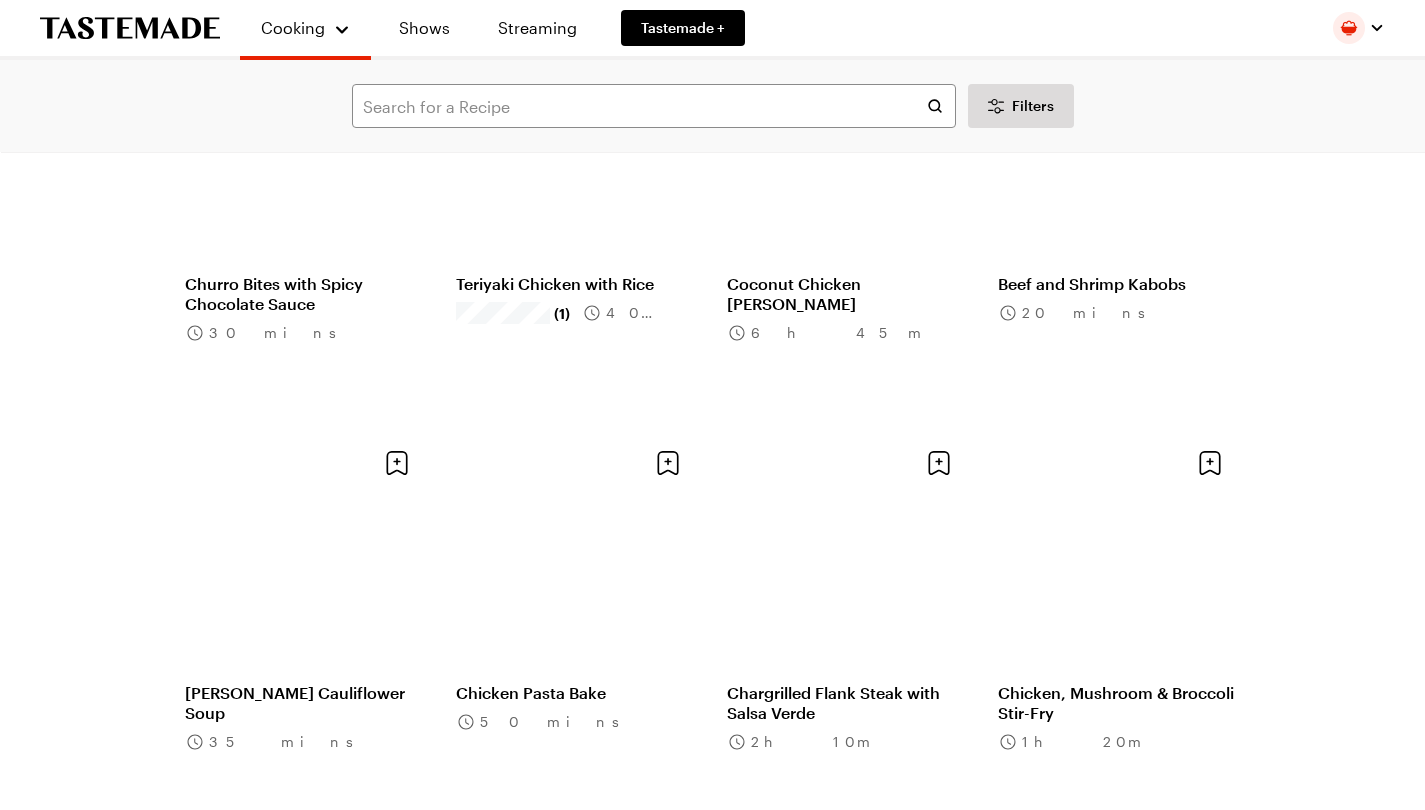 click on "Potato Wedge Cheese Pie" at bounding box center [1119, -534] 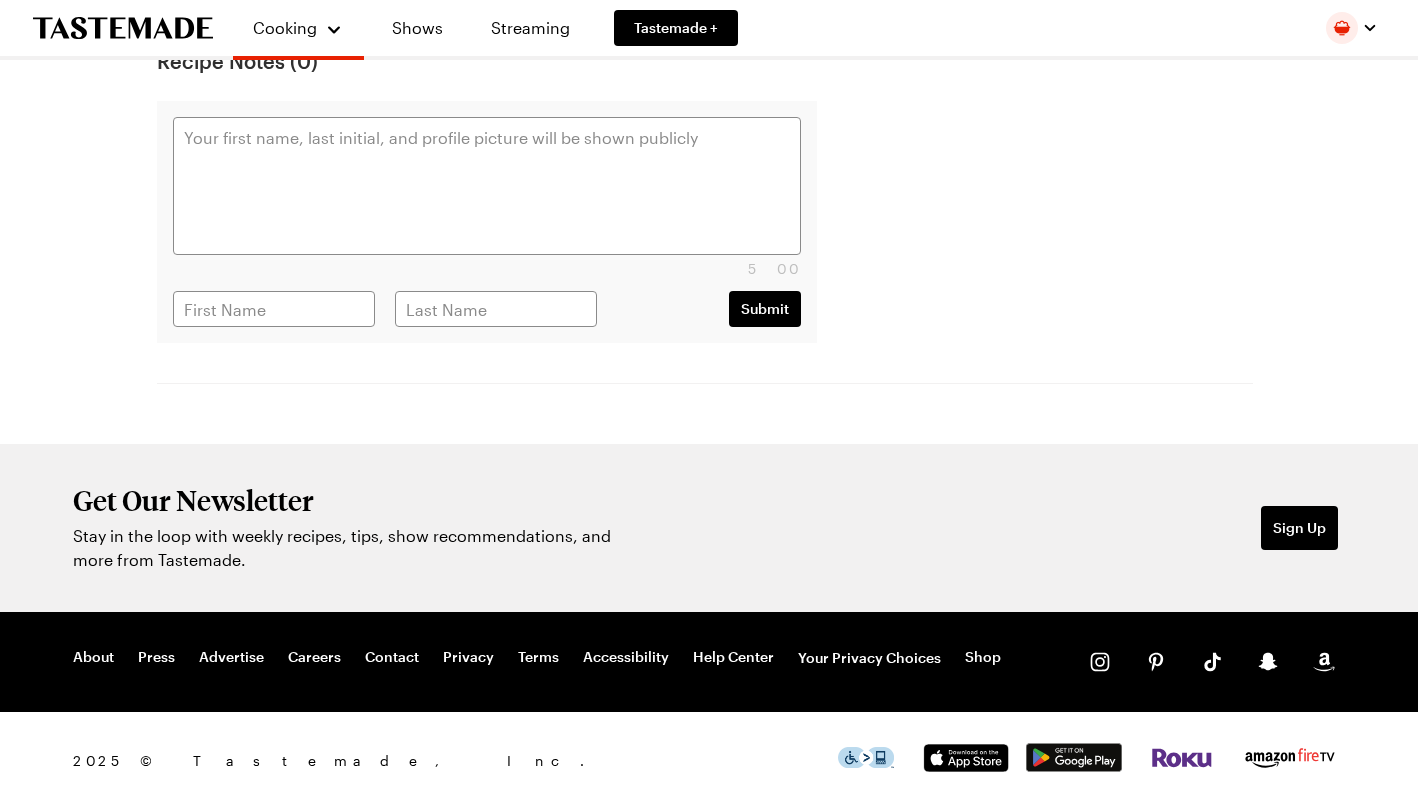 scroll, scrollTop: 0, scrollLeft: 0, axis: both 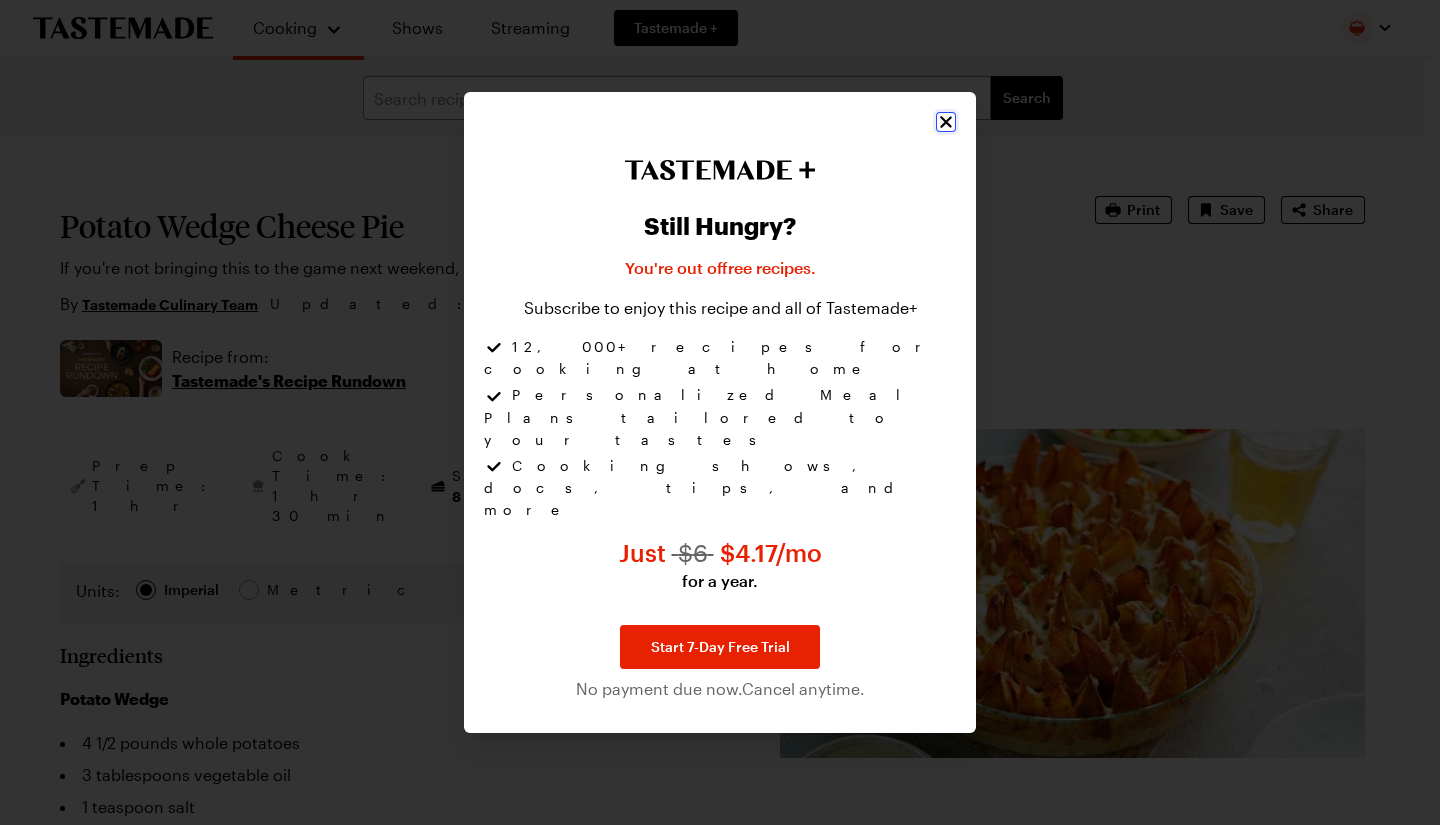 click 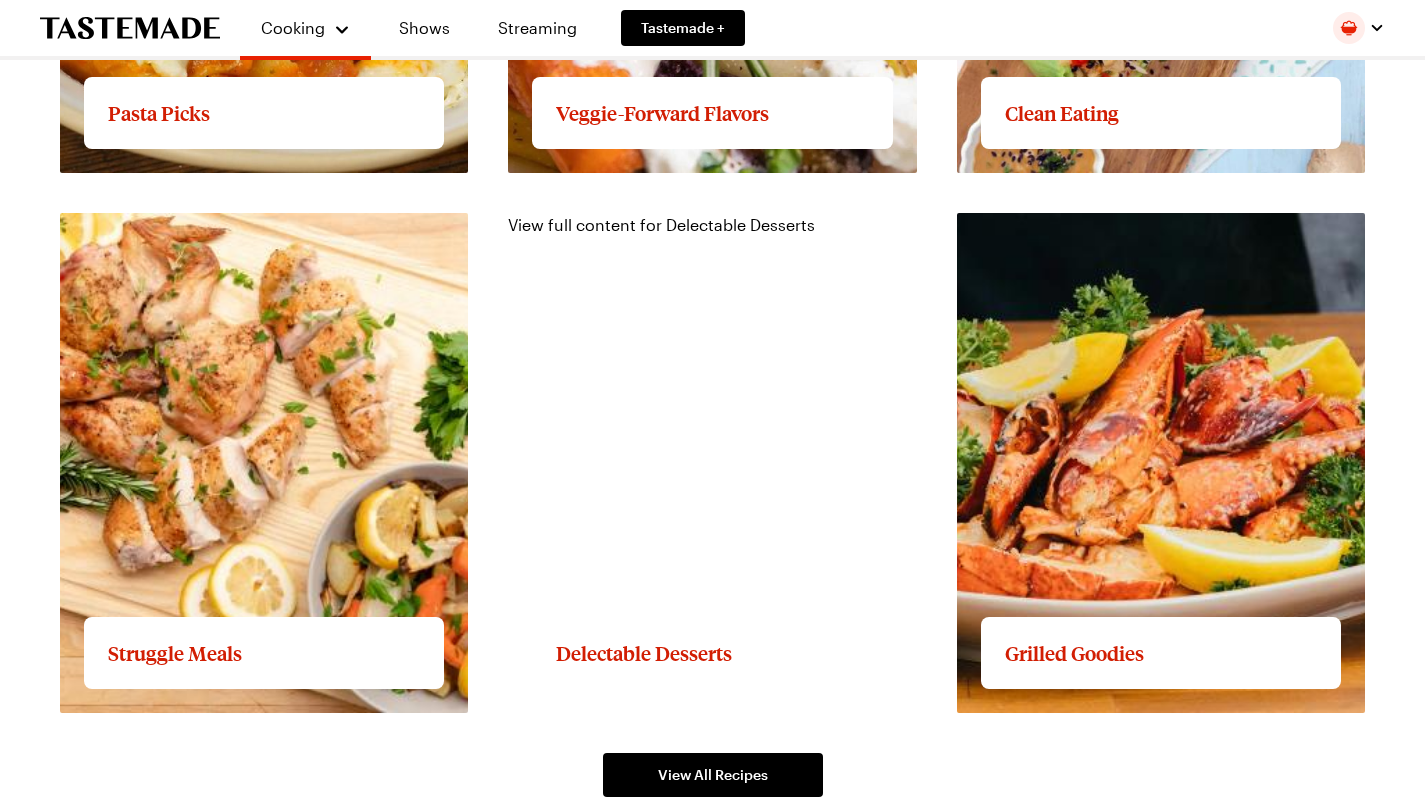 scroll, scrollTop: 2742, scrollLeft: 0, axis: vertical 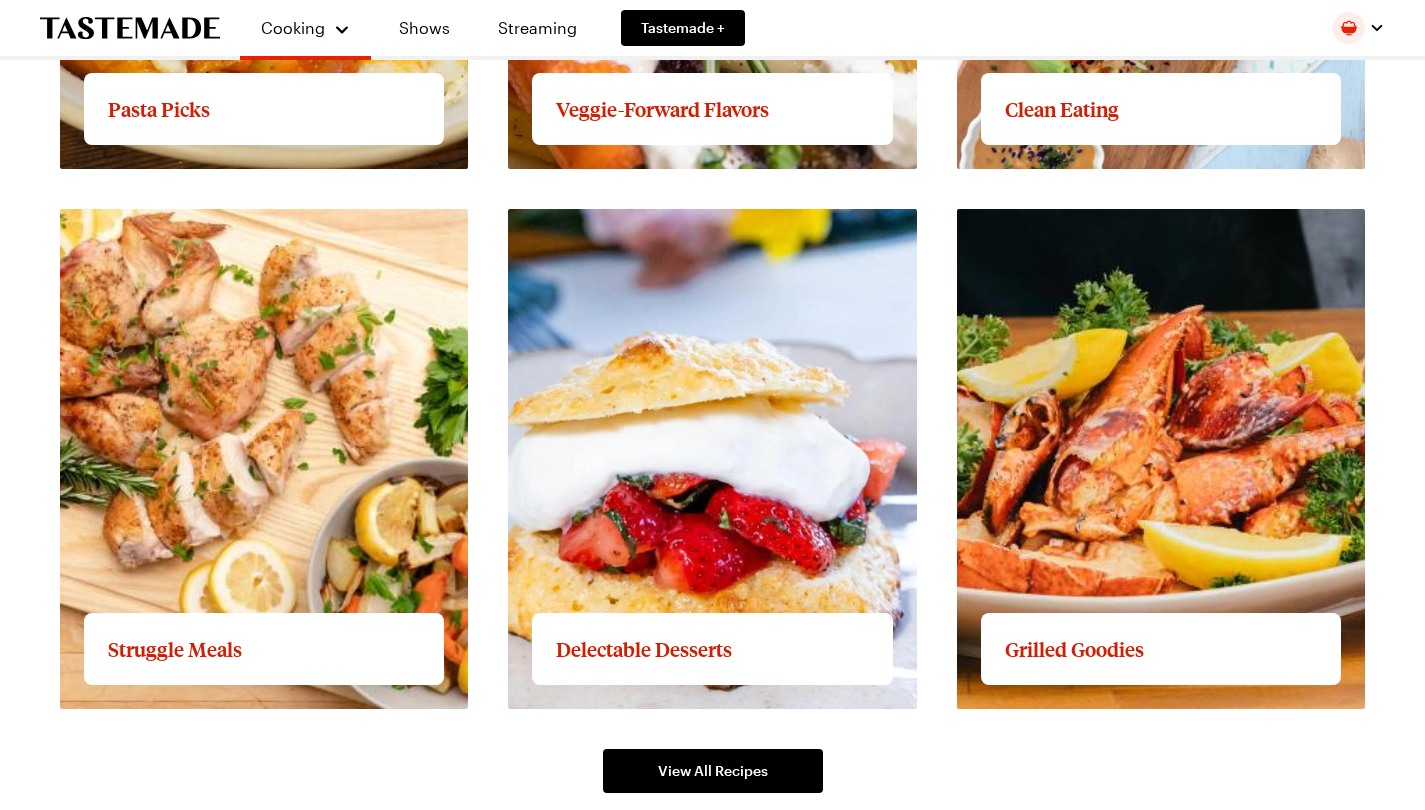 click on "Cooking Shows Streaming Tastemade +" at bounding box center [500, 28] 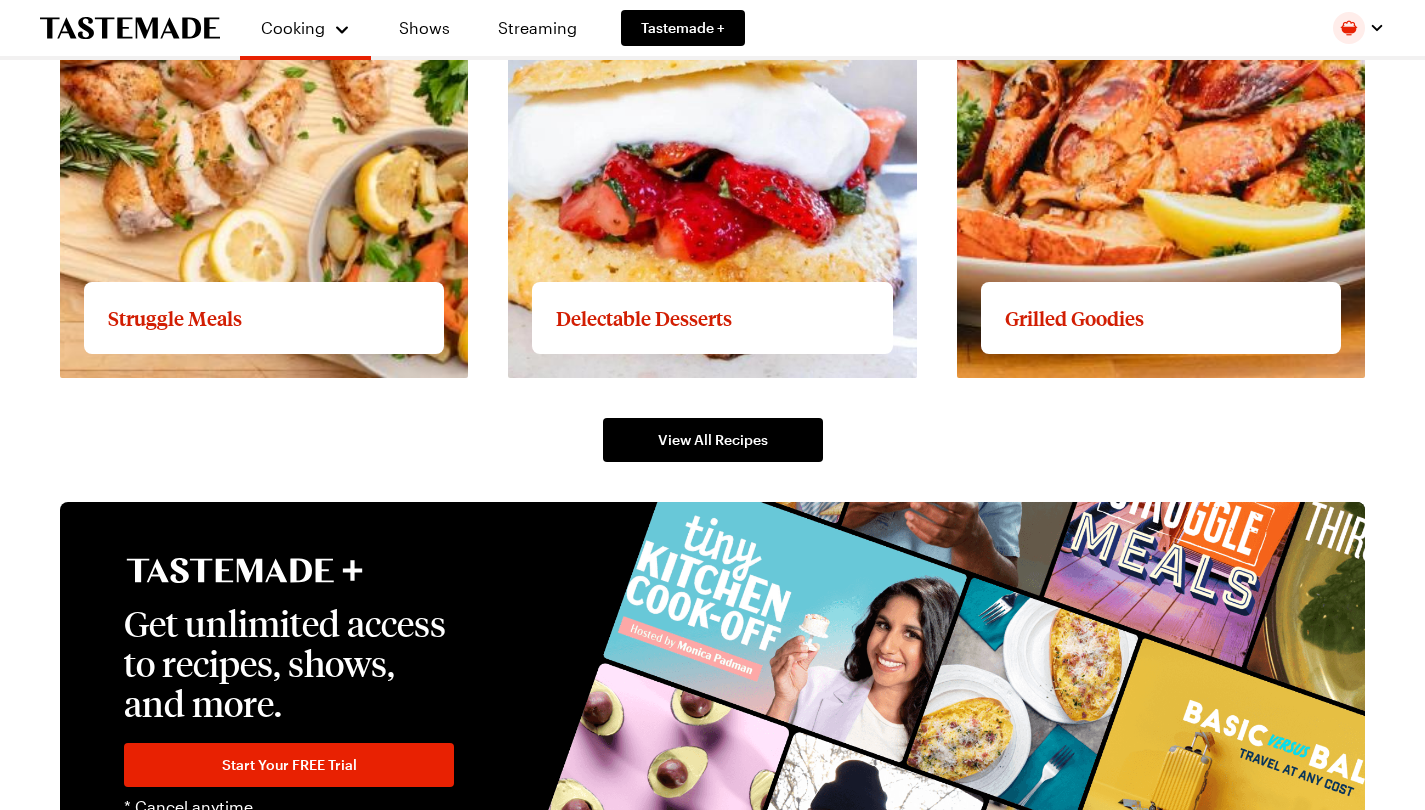 scroll, scrollTop: 3070, scrollLeft: 0, axis: vertical 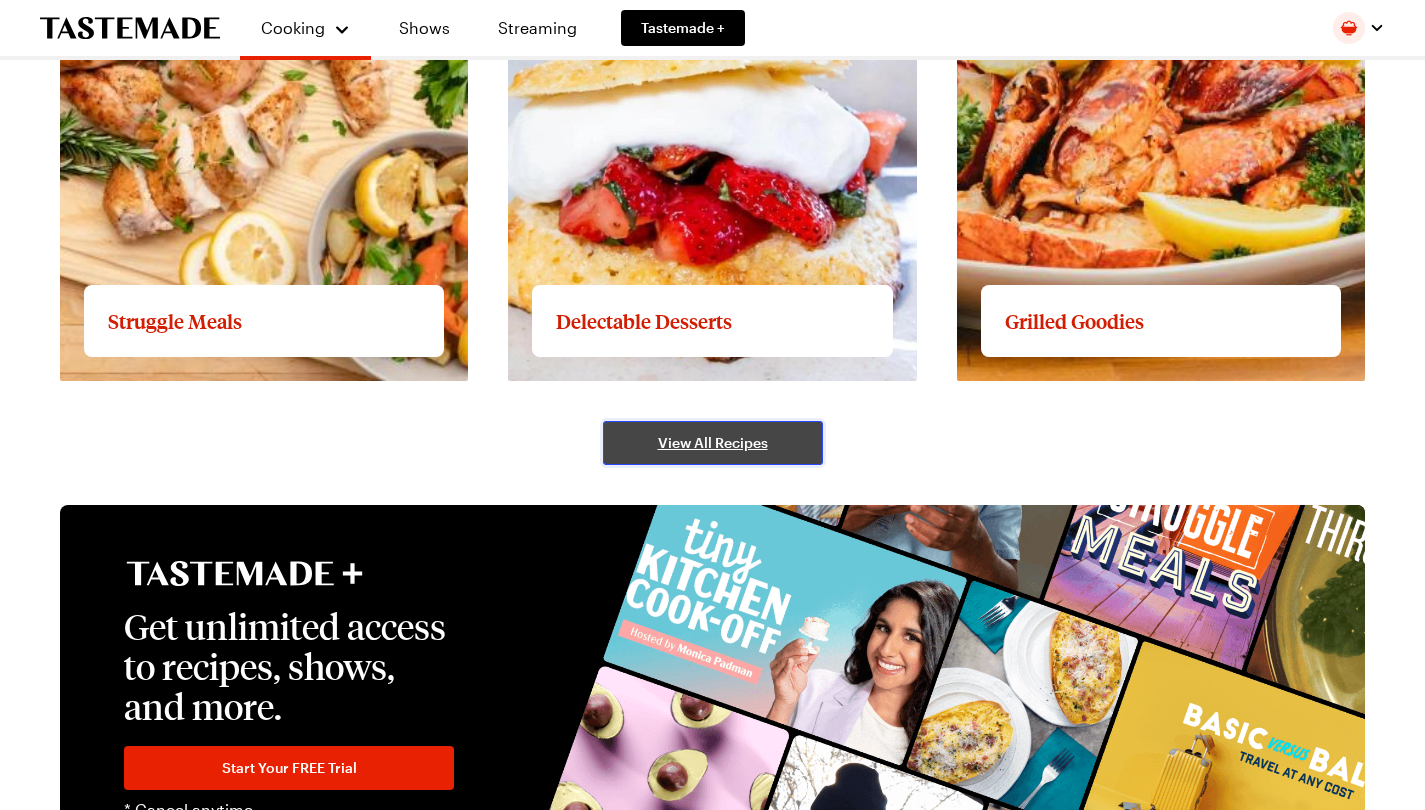 click on "View All Recipes" at bounding box center [713, 443] 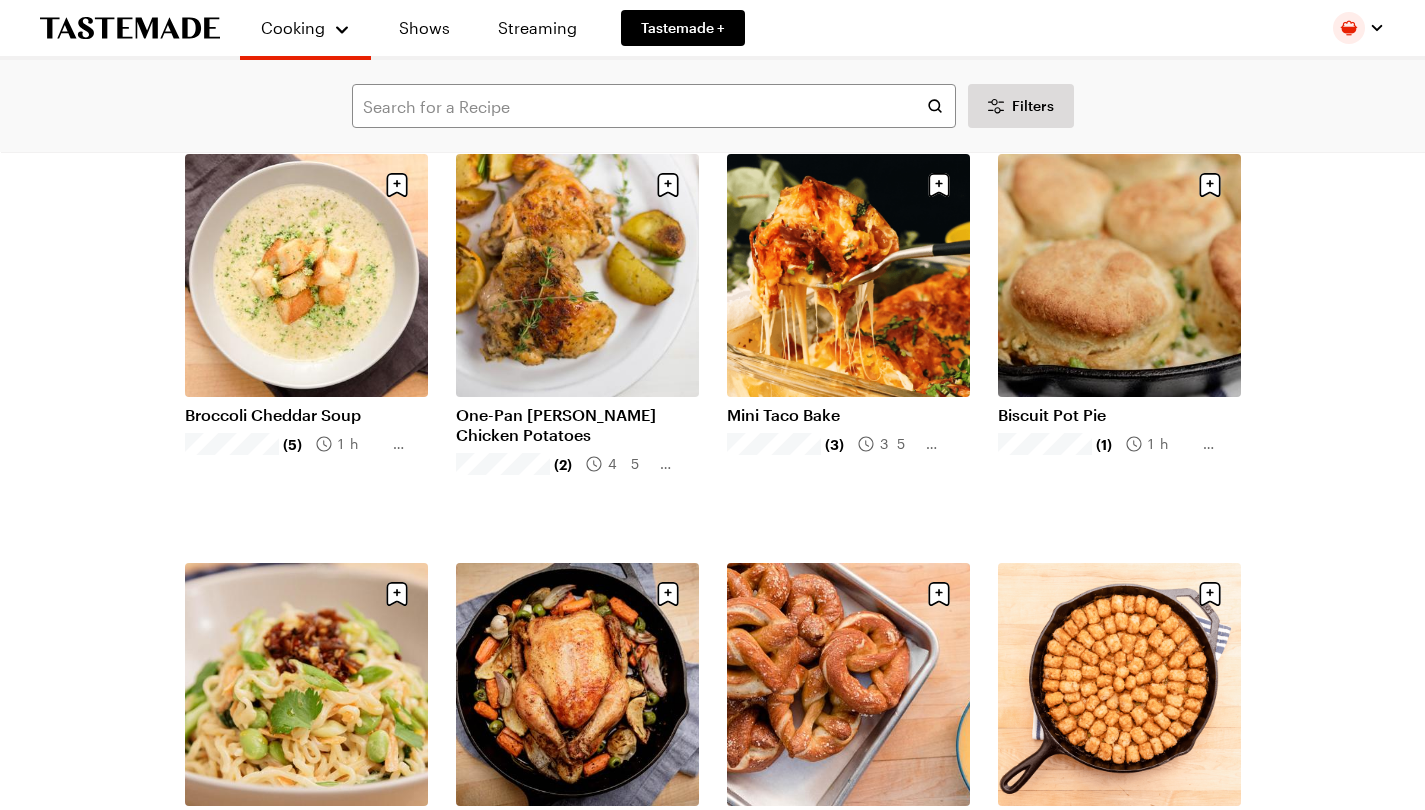 scroll, scrollTop: 0, scrollLeft: 0, axis: both 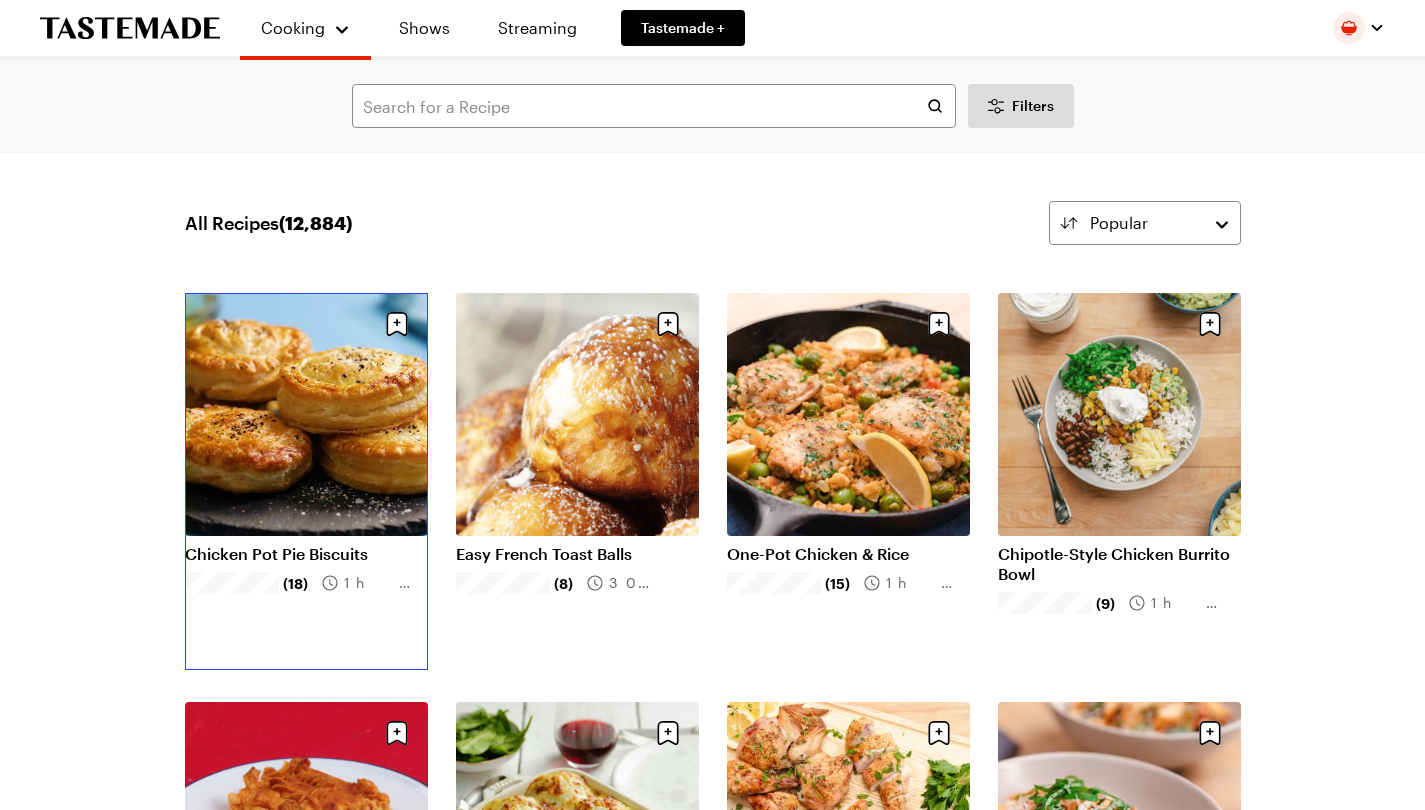click on "Chicken Pot Pie Biscuits" at bounding box center (306, 554) 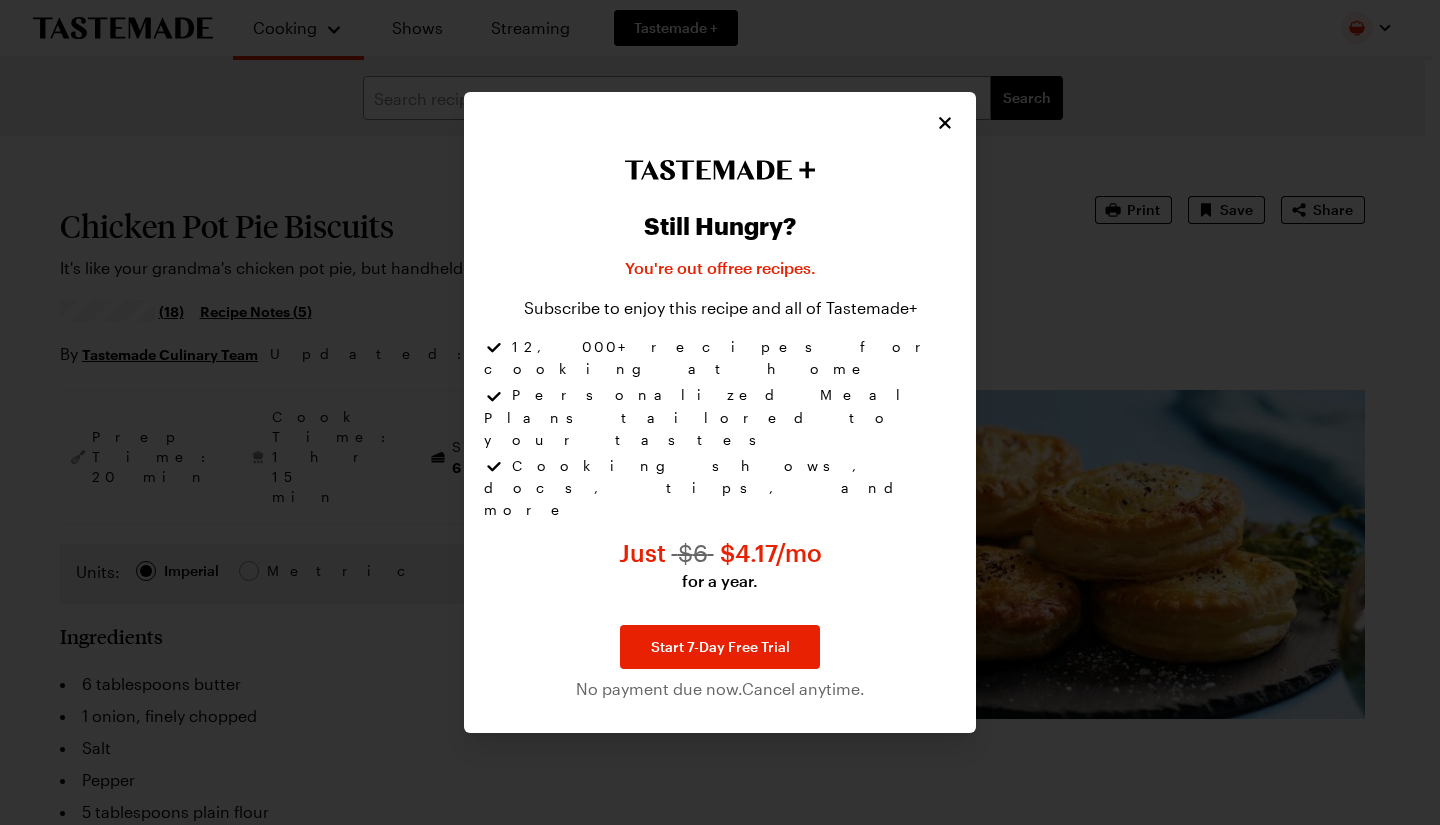 type on "x" 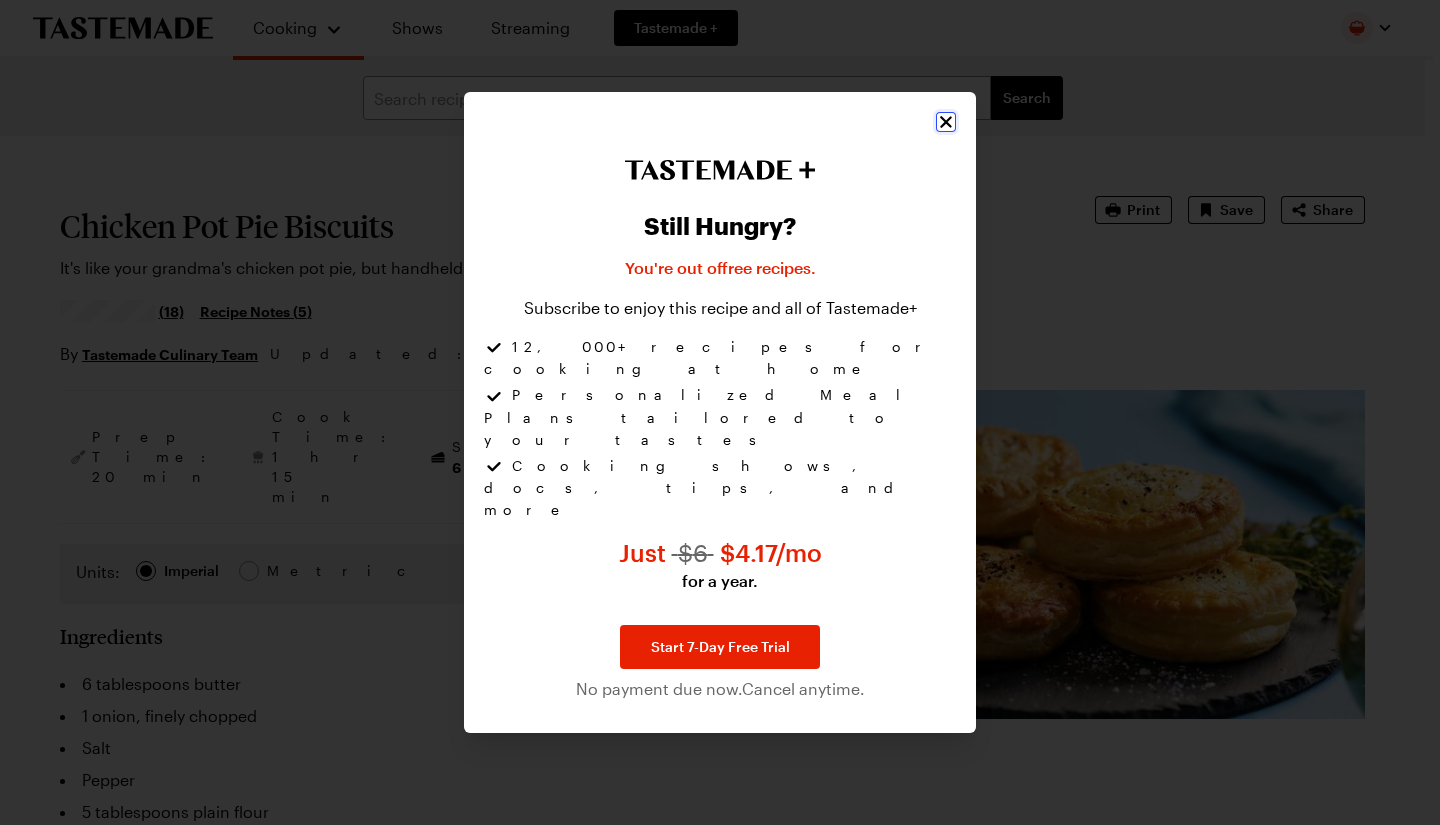 click 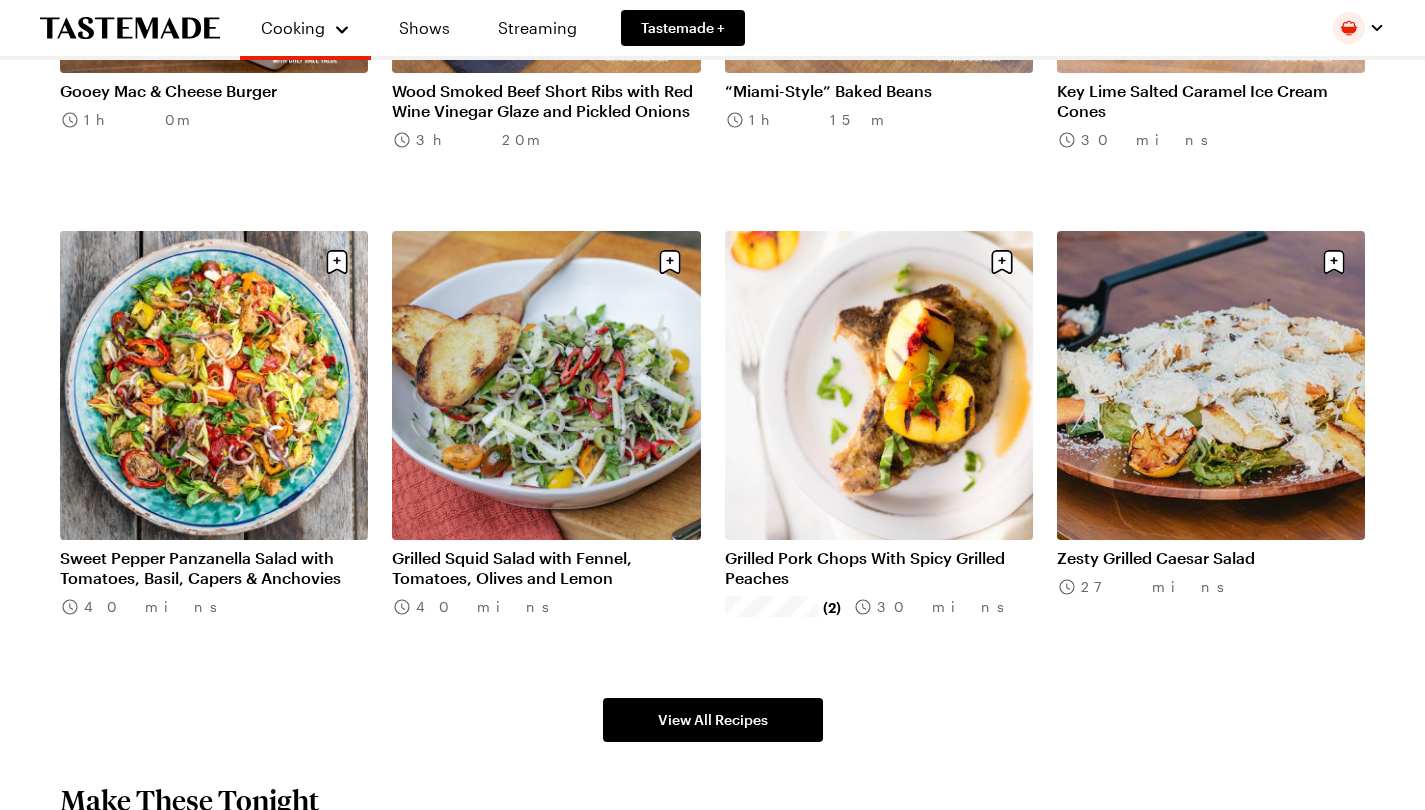 scroll, scrollTop: 1026, scrollLeft: 0, axis: vertical 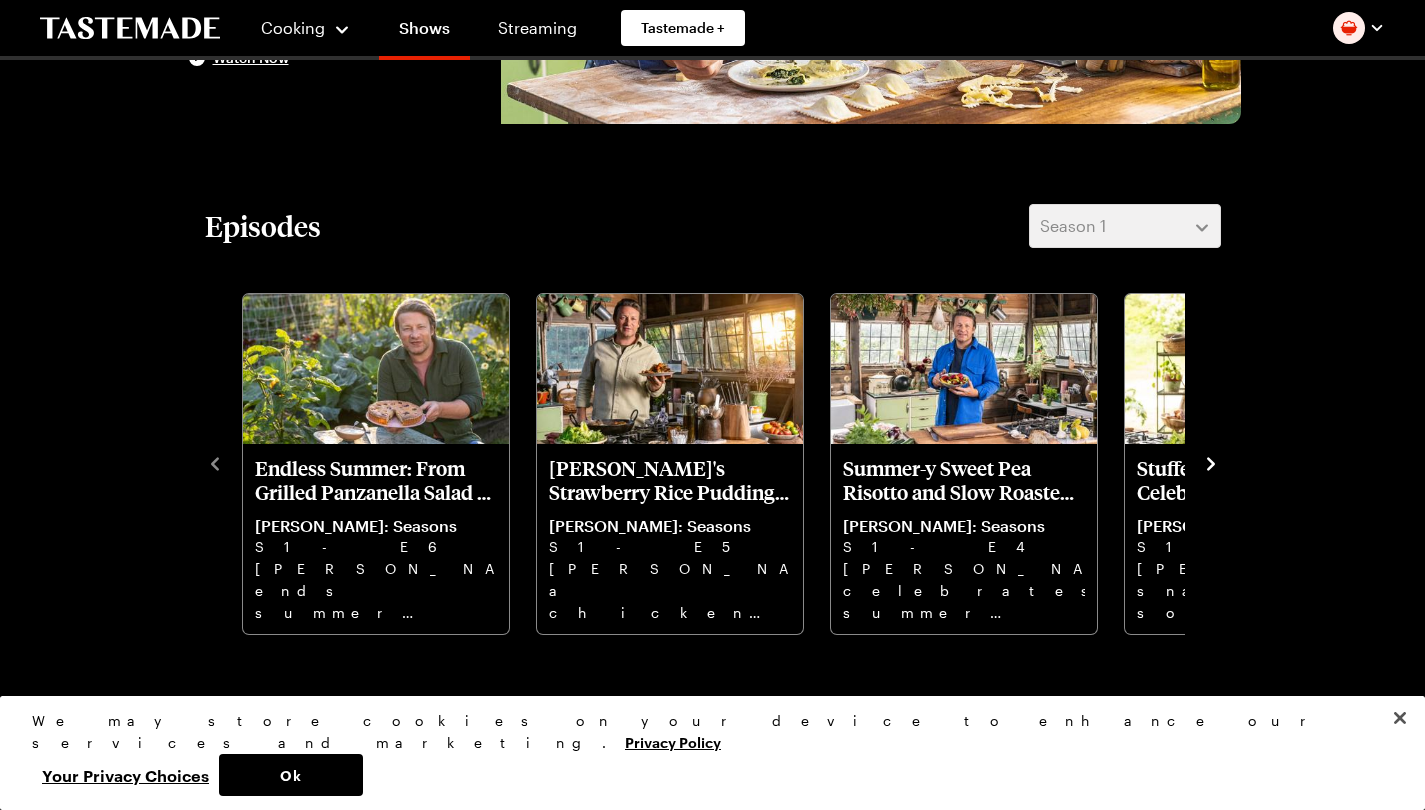 click 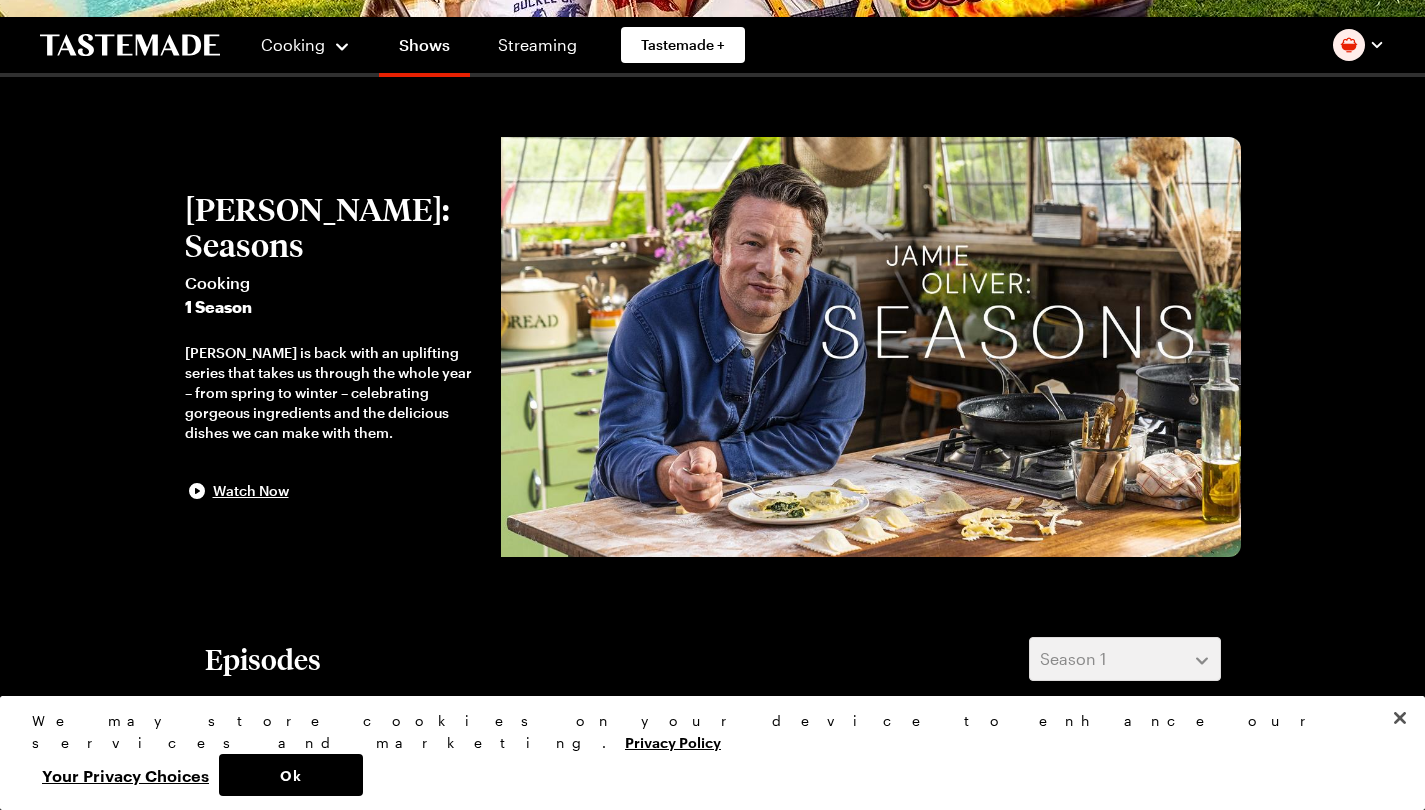 scroll, scrollTop: 0, scrollLeft: 0, axis: both 